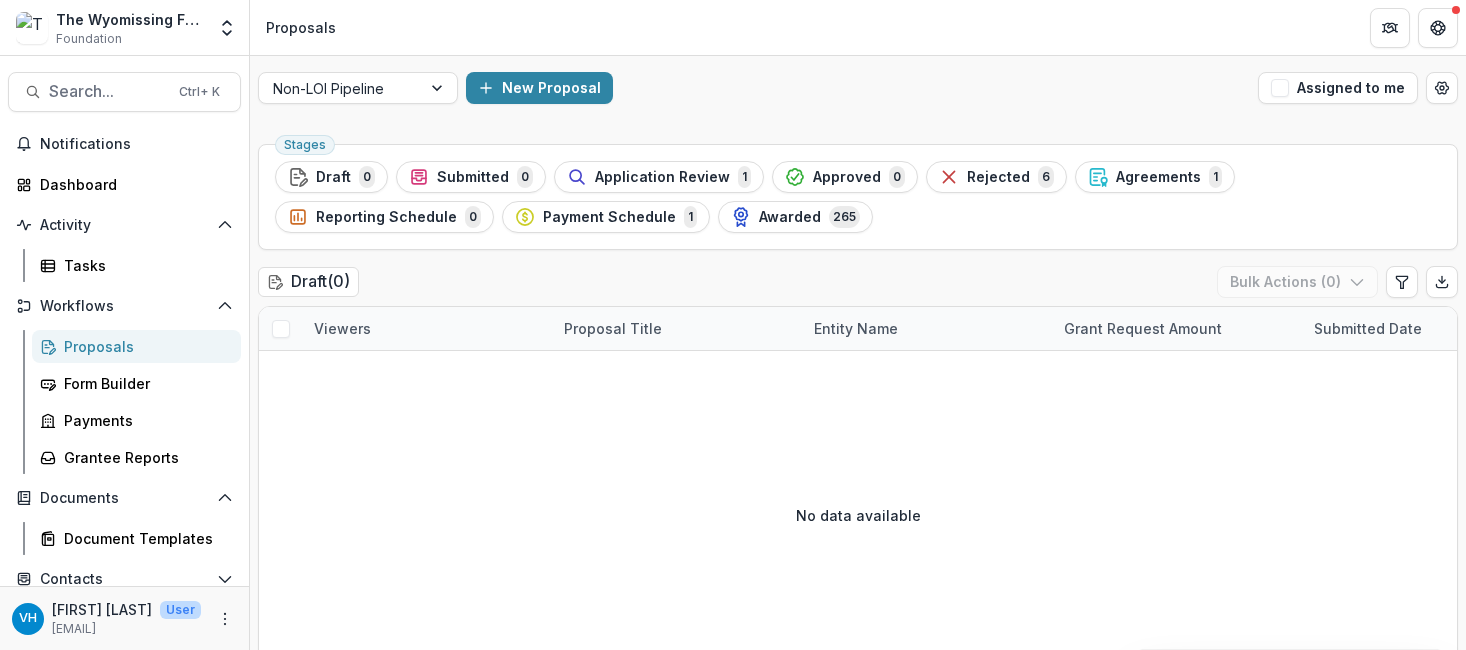 scroll, scrollTop: 0, scrollLeft: 0, axis: both 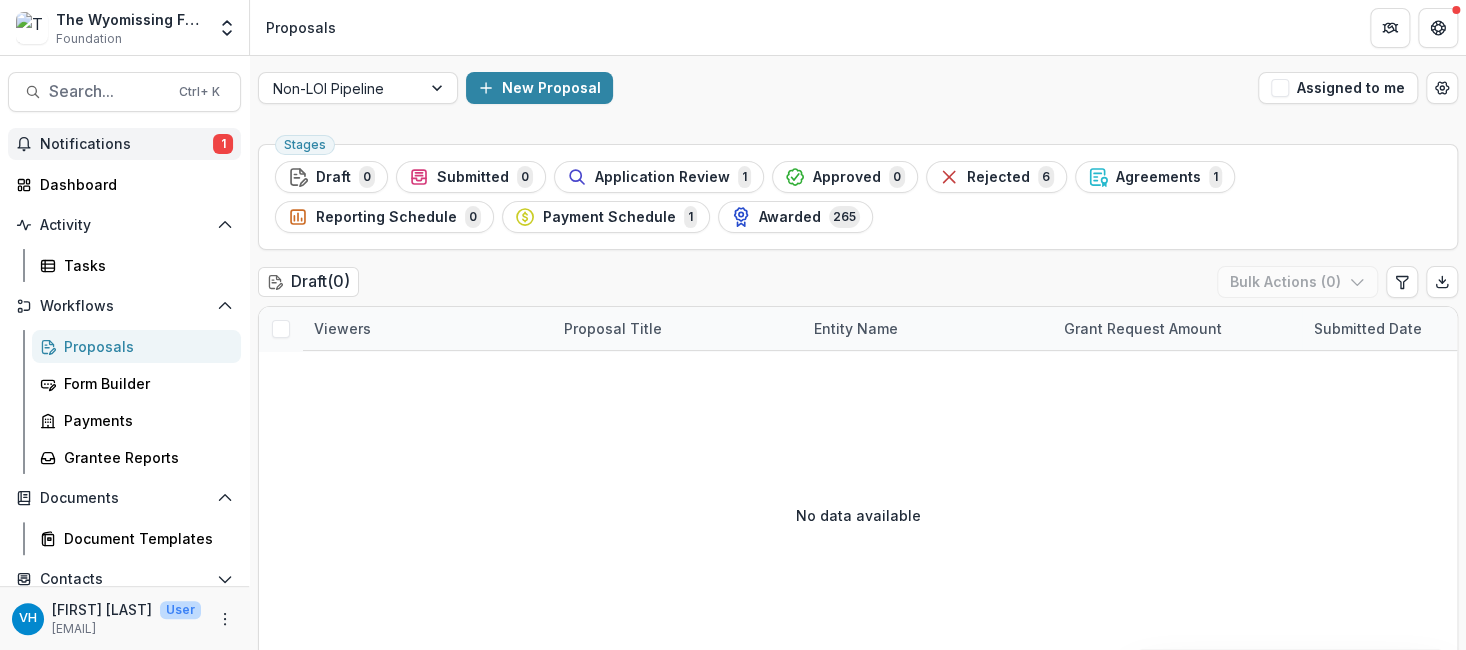 click on "Notifications" at bounding box center [126, 144] 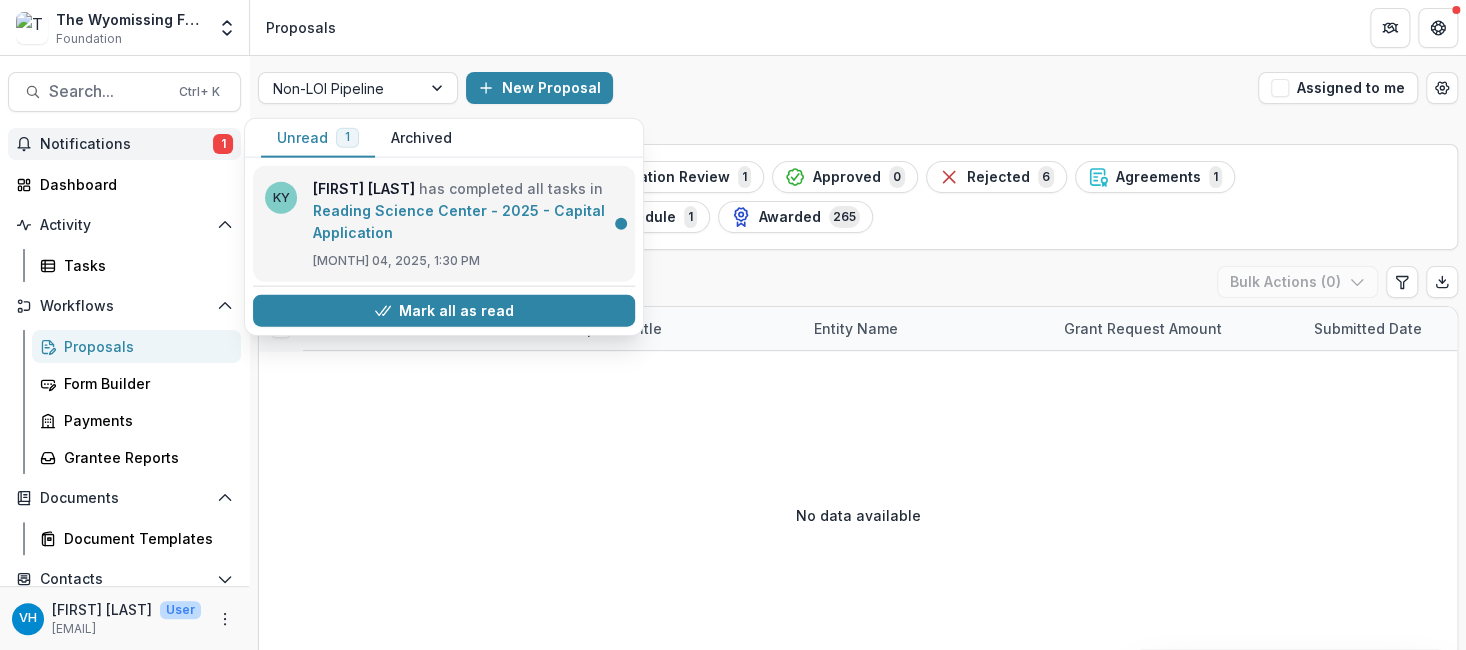 click on "Reading Science Center - 2025 - Capital Application" at bounding box center [459, 221] 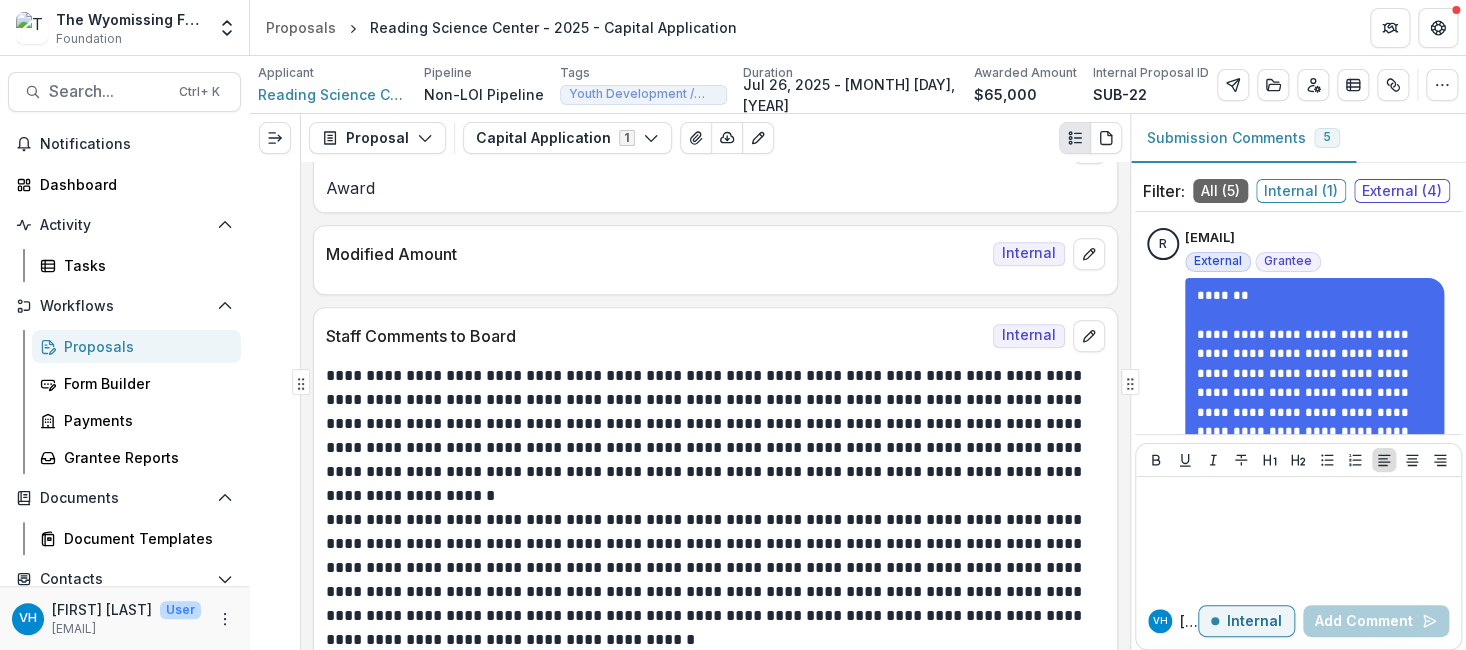 scroll, scrollTop: 500, scrollLeft: 0, axis: vertical 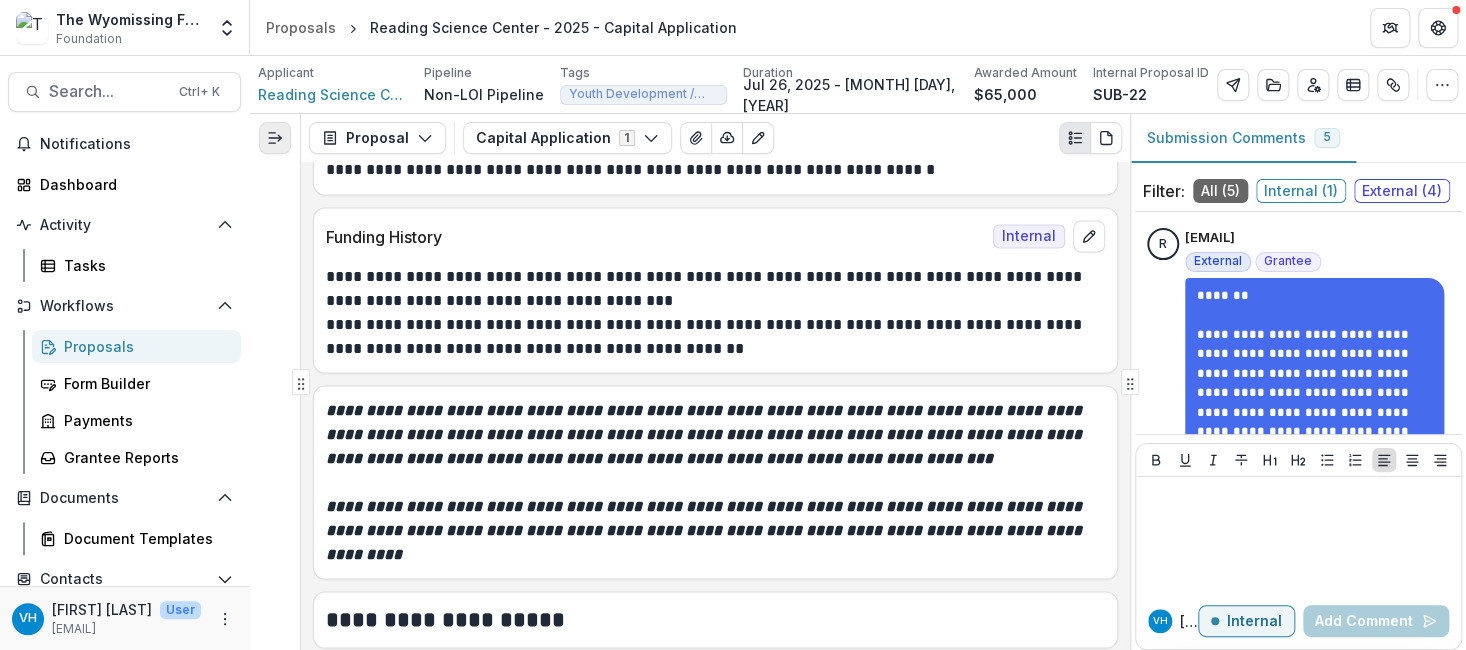 click 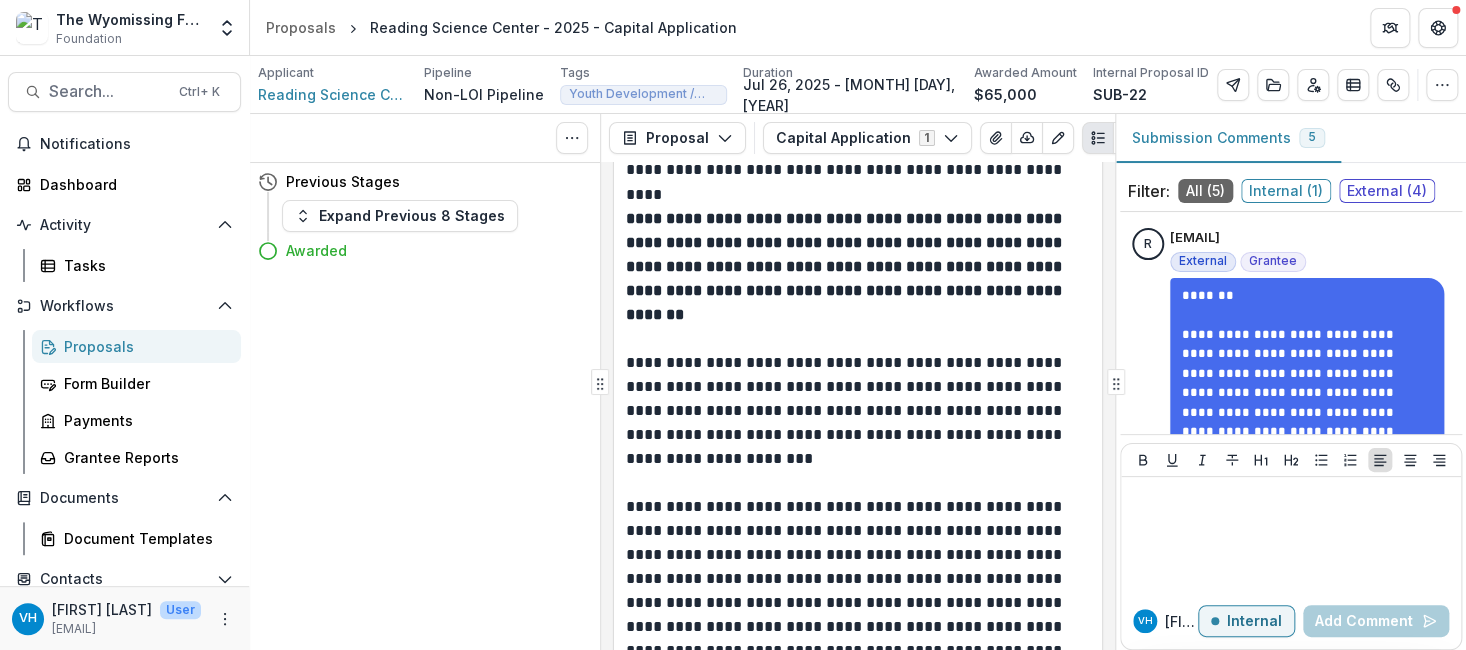 scroll, scrollTop: 2424, scrollLeft: 0, axis: vertical 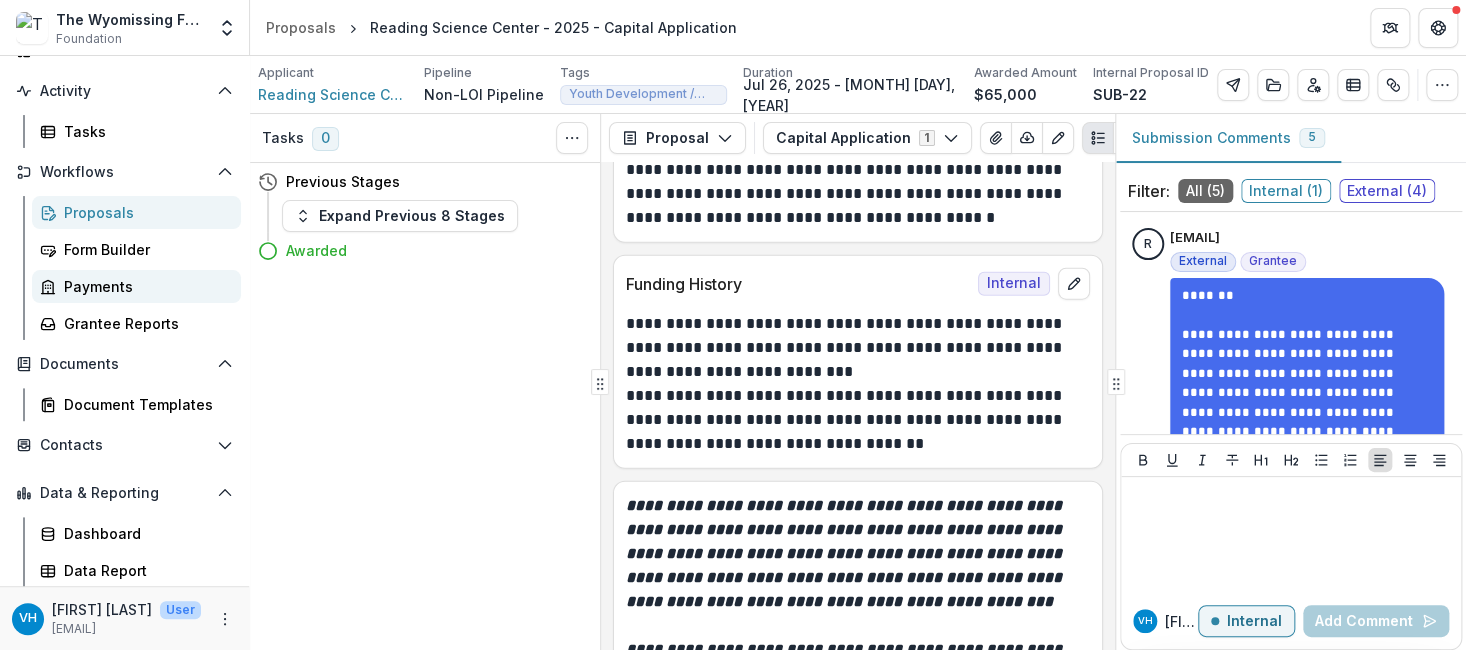 click on "Payments" at bounding box center (144, 286) 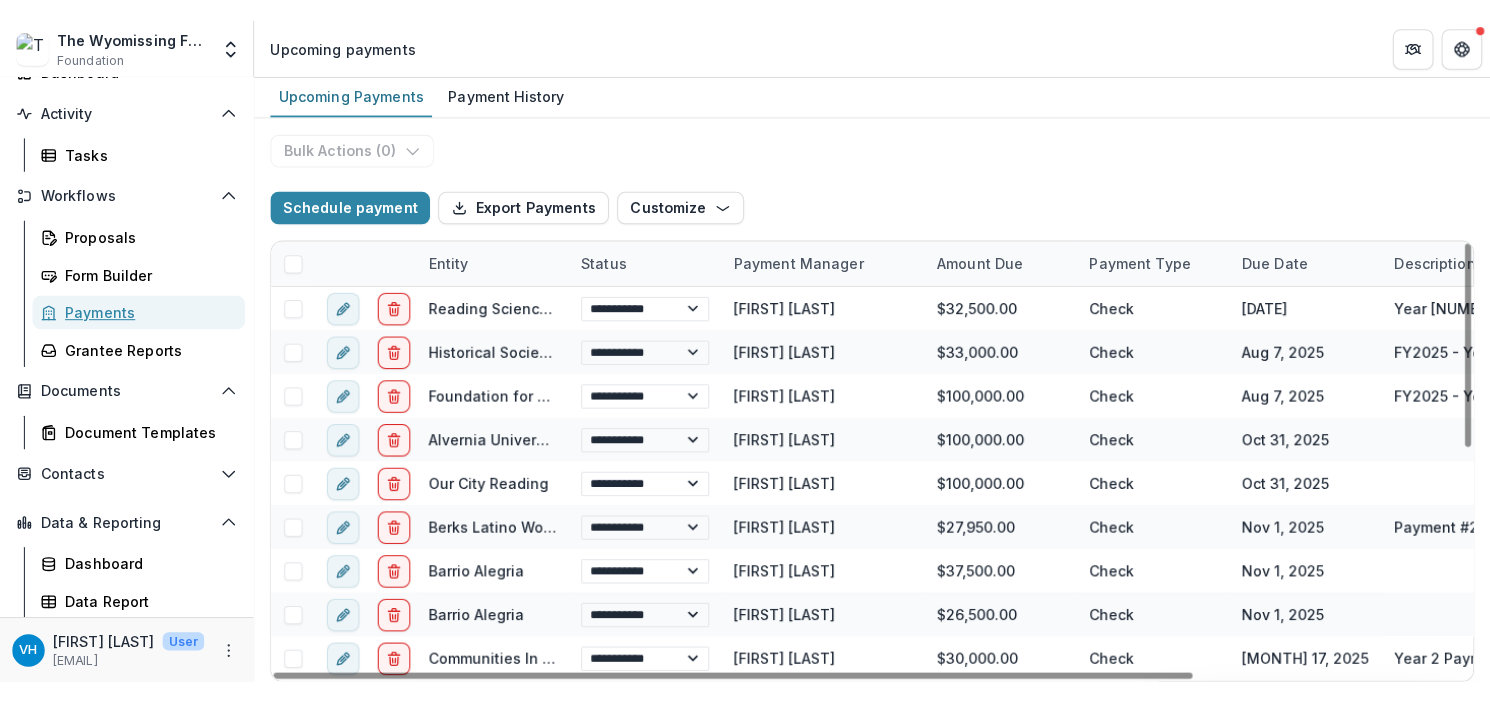 scroll, scrollTop: 81, scrollLeft: 0, axis: vertical 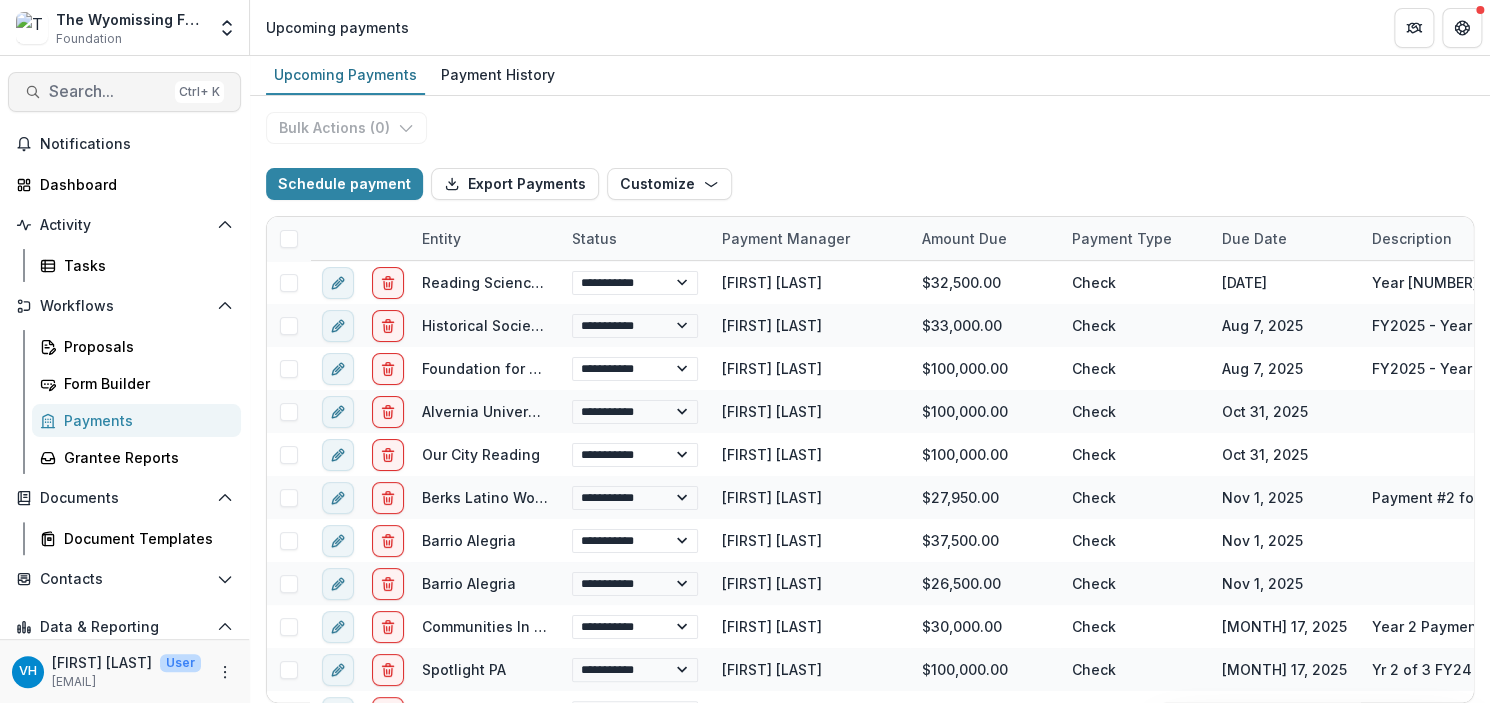 click on "Search..." at bounding box center (108, 91) 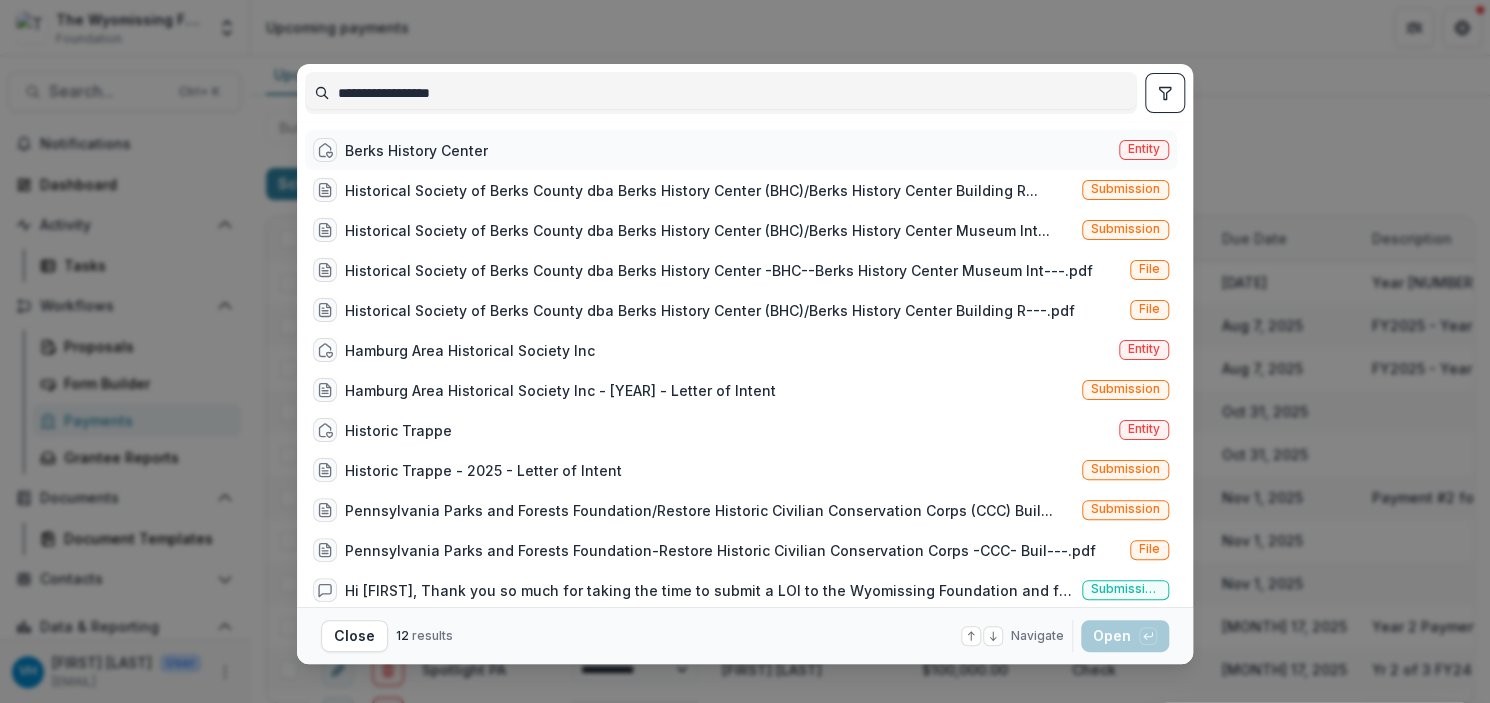type on "**********" 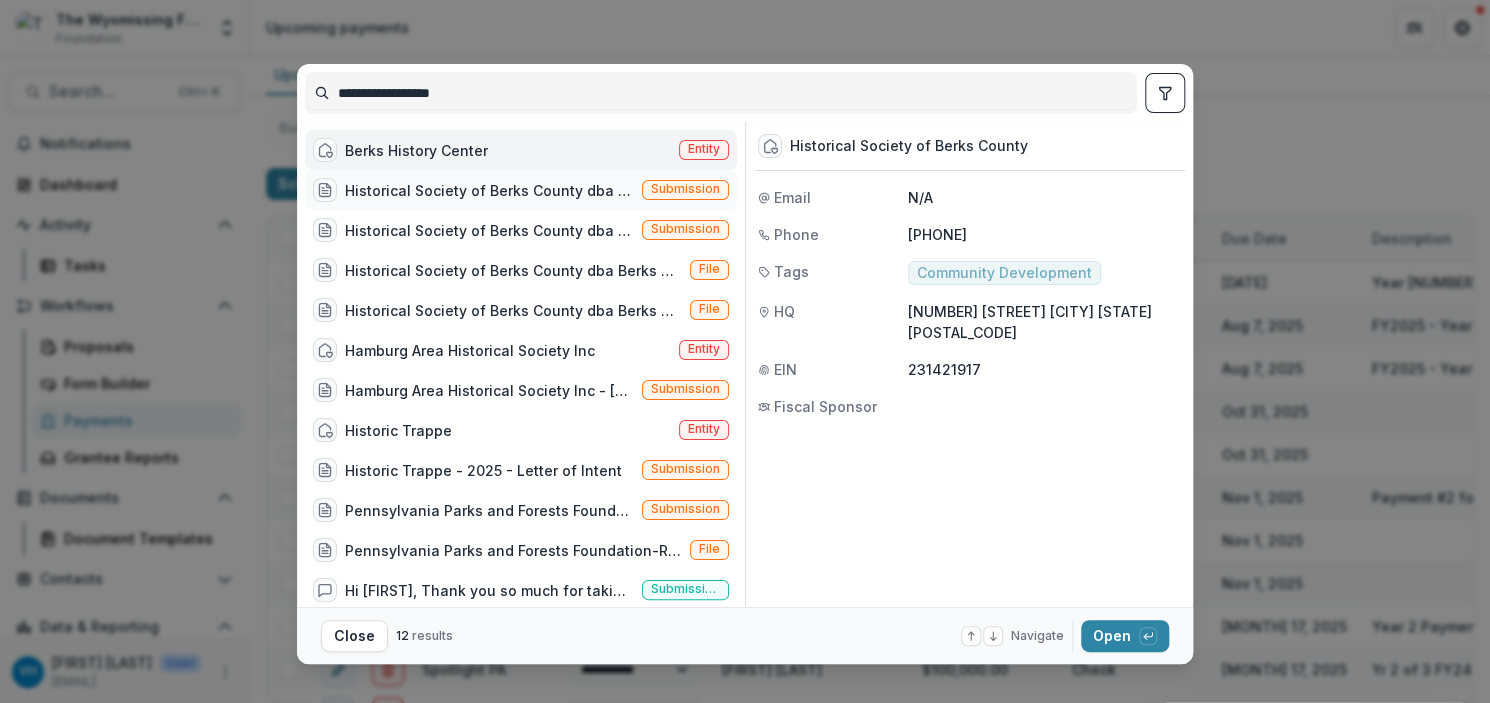 click on "Historical Society of Berks County dba Berks History Center (BHC)/Berks History Center Building R..." at bounding box center (489, 190) 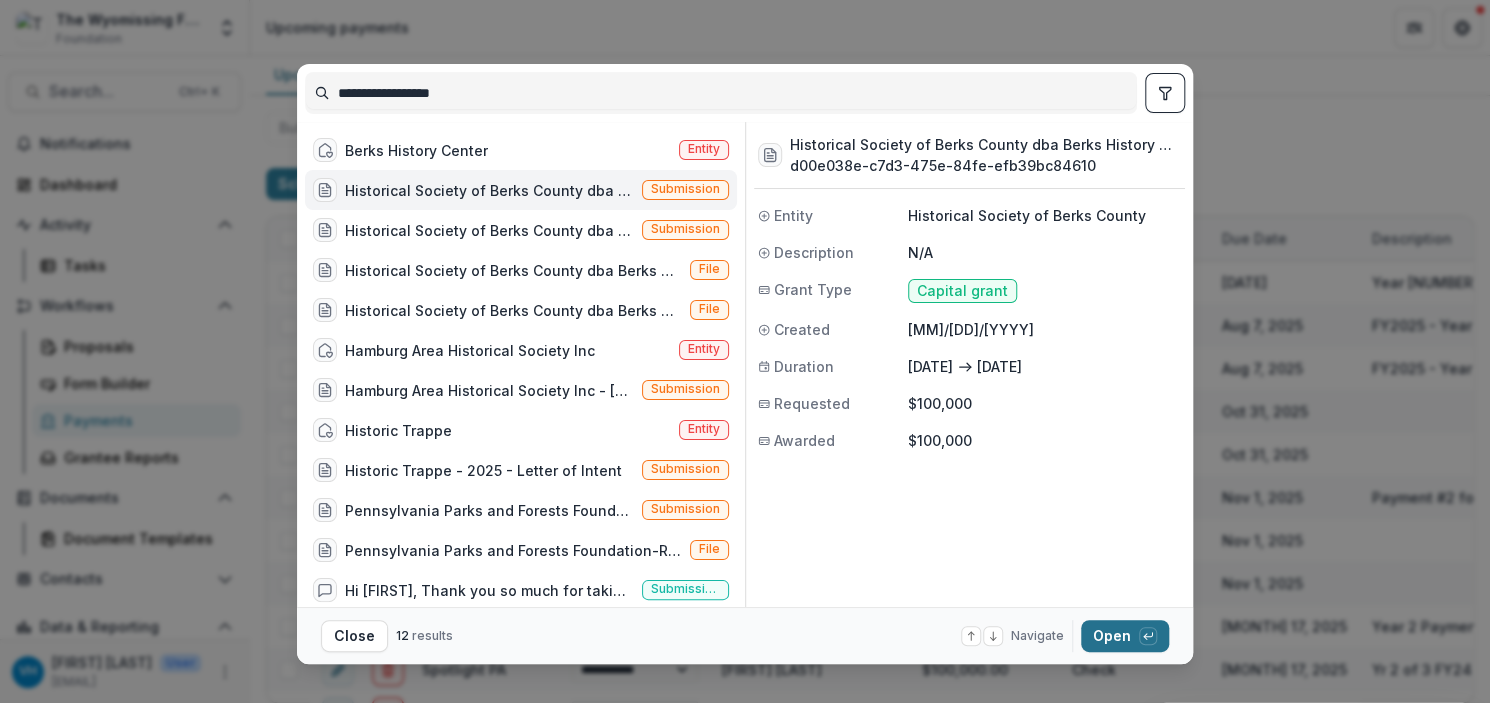 click on "Open with enter key" at bounding box center [1125, 636] 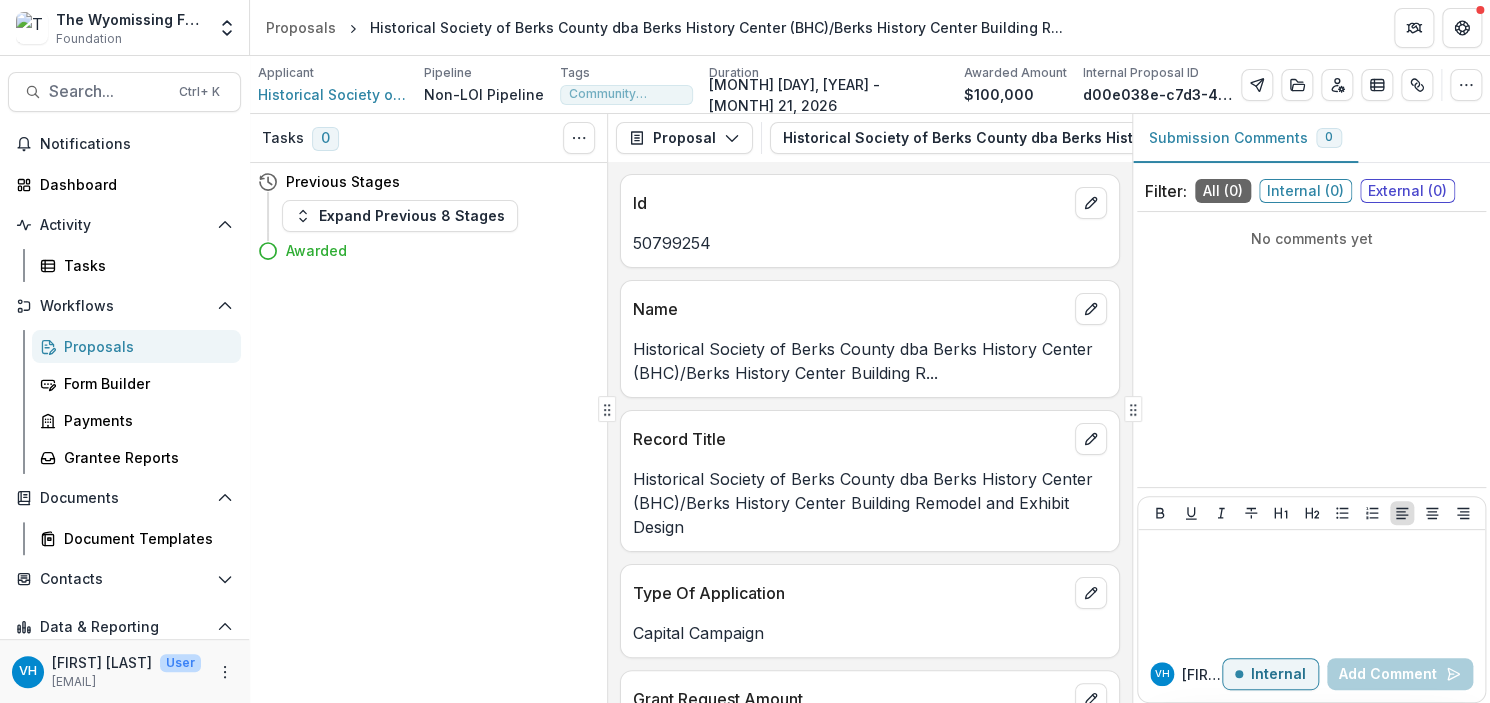 click on "Historical Society of Berks County dba Berks History Center (BHC)/Berks History Center Building R..." at bounding box center [716, 27] 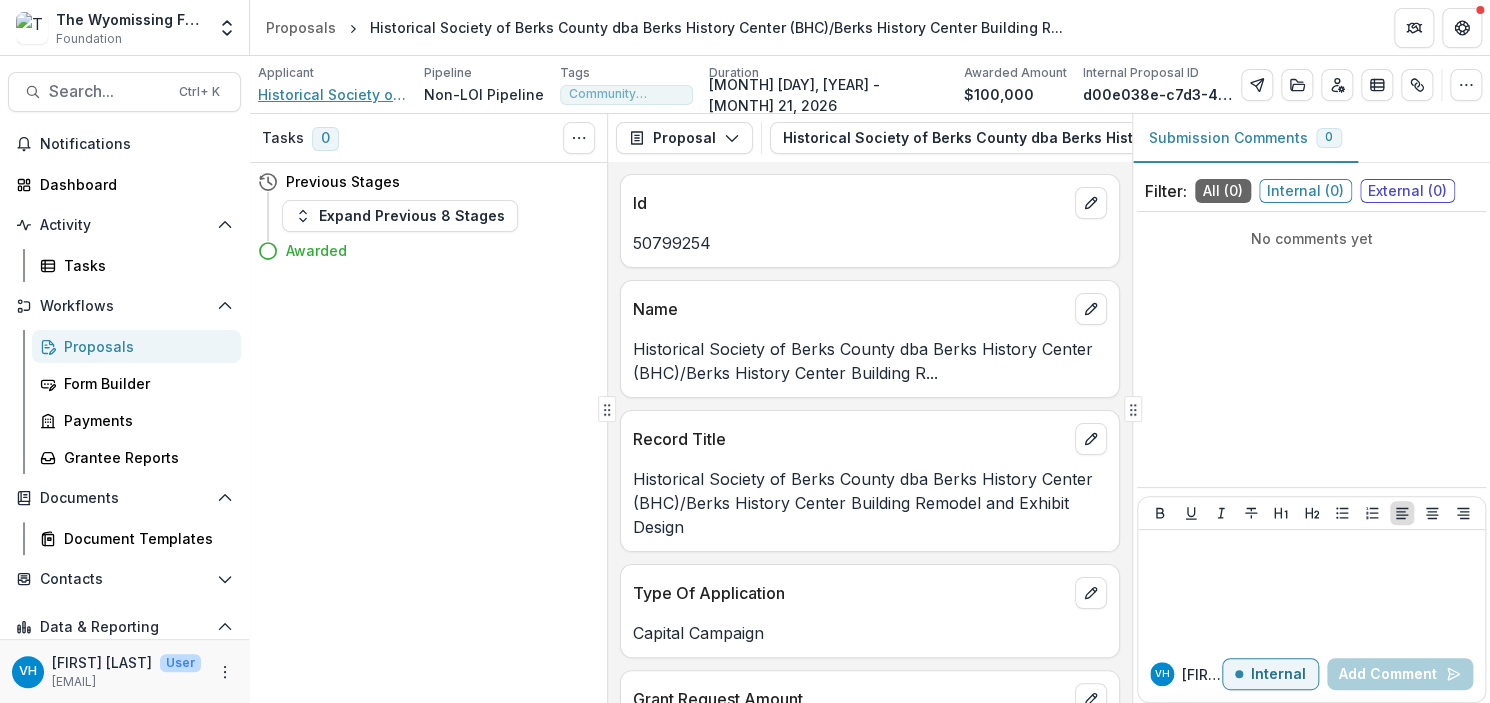 click on "Historical Society of Berks County" at bounding box center [333, 94] 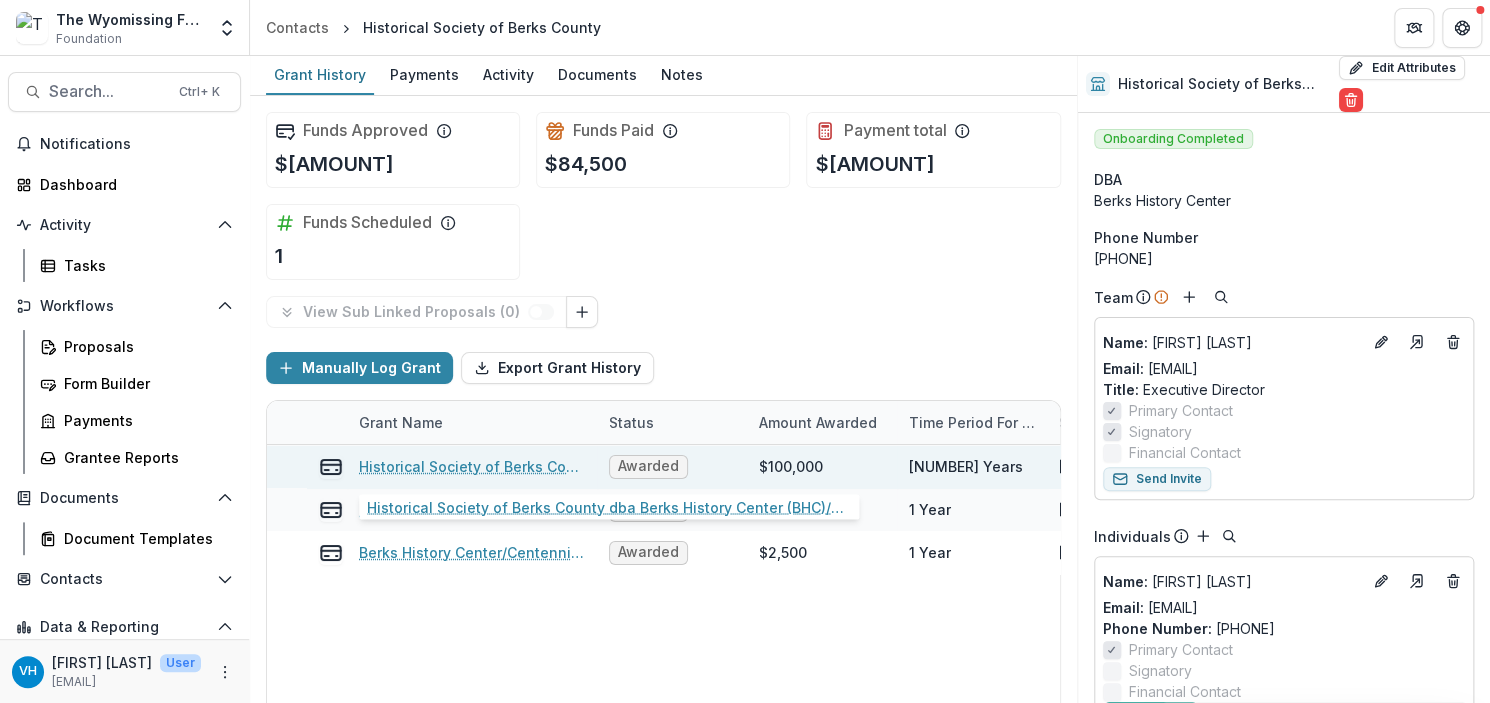 click on "Historical Society of Berks County dba Berks History Center (BHC)/Berks History Center Building R..." at bounding box center (472, 466) 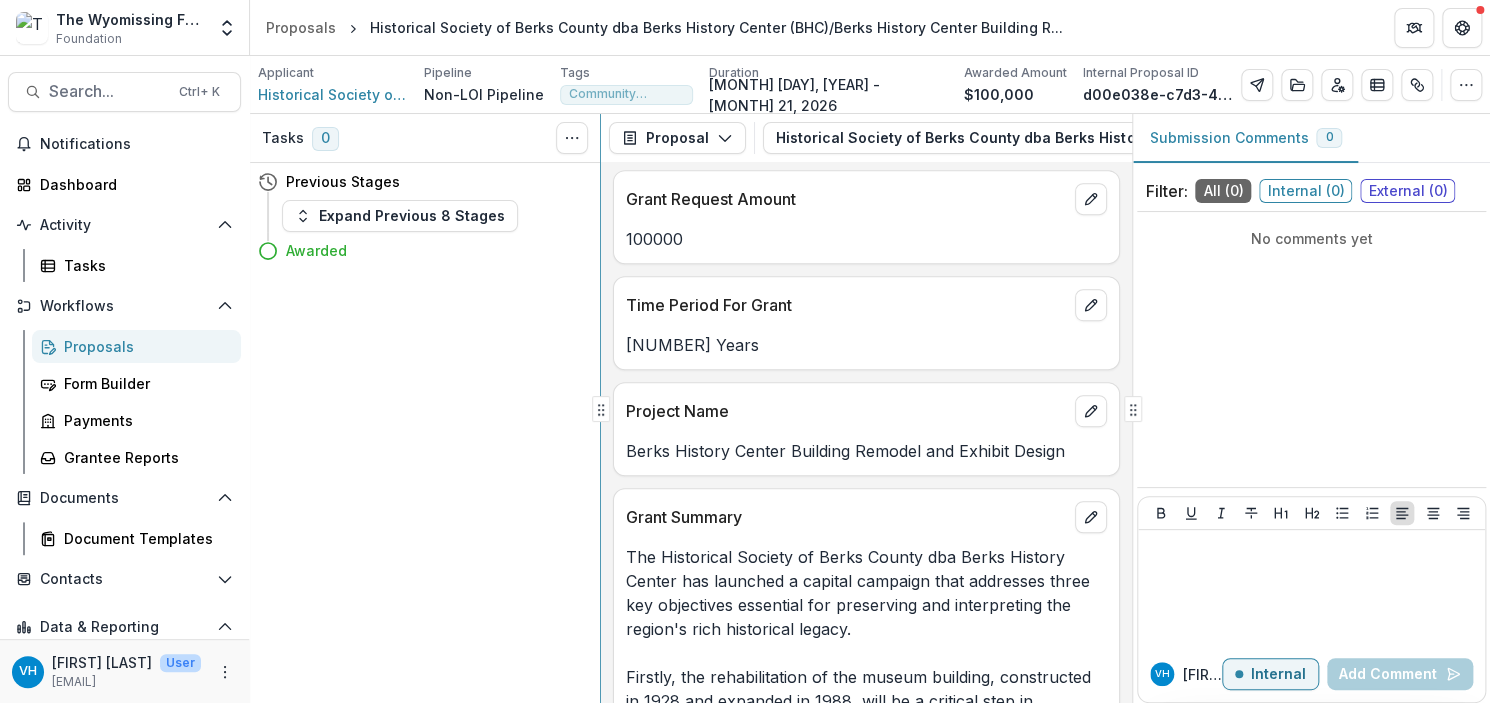 scroll, scrollTop: 452, scrollLeft: 0, axis: vertical 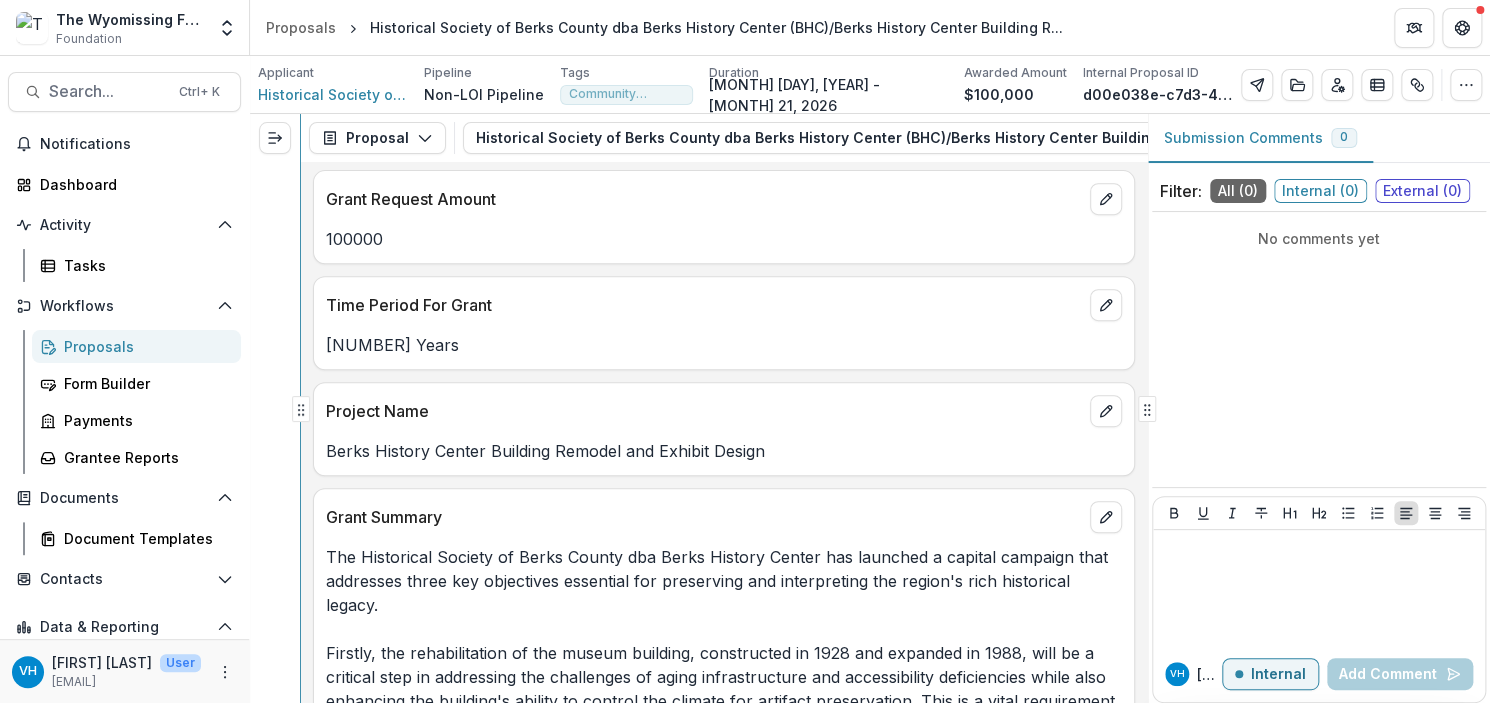 click on "Proposal Proposal Payments Reports Grant Agreements Board Summaries Bank Details Historical Society of Berks County dba Berks History Center (BHC)/Berks History Center Building R... 1 Forms (1) Historical Society of Berks County dba Berks History Center (BHC)/Berks History Center Building R... Configure forms Word Download Word Download (with field descriptions) Zip Download Preview Merged PDF Preview Merged PDF (Inline Images & PDFs) Preview Merged PDF (with field descriptions) Custom Download Id 50799254 Name Historical Society of Berks County dba Berks History Center (BHC)/Berks History Center Building R... Record Title Historical Society of Berks County dba Berks History Center (BHC)/Berks History Center Building Remodel and Exhibit Design Type Of Application Capital Campaign Grant Request Amount 100000 Time Period For Grant 3 Years Project Name Berks History Center Building Remodel and Exhibit Design Grant Summary
~ [FIRST] [LAST], Berks History Center member" at bounding box center [870, 408] 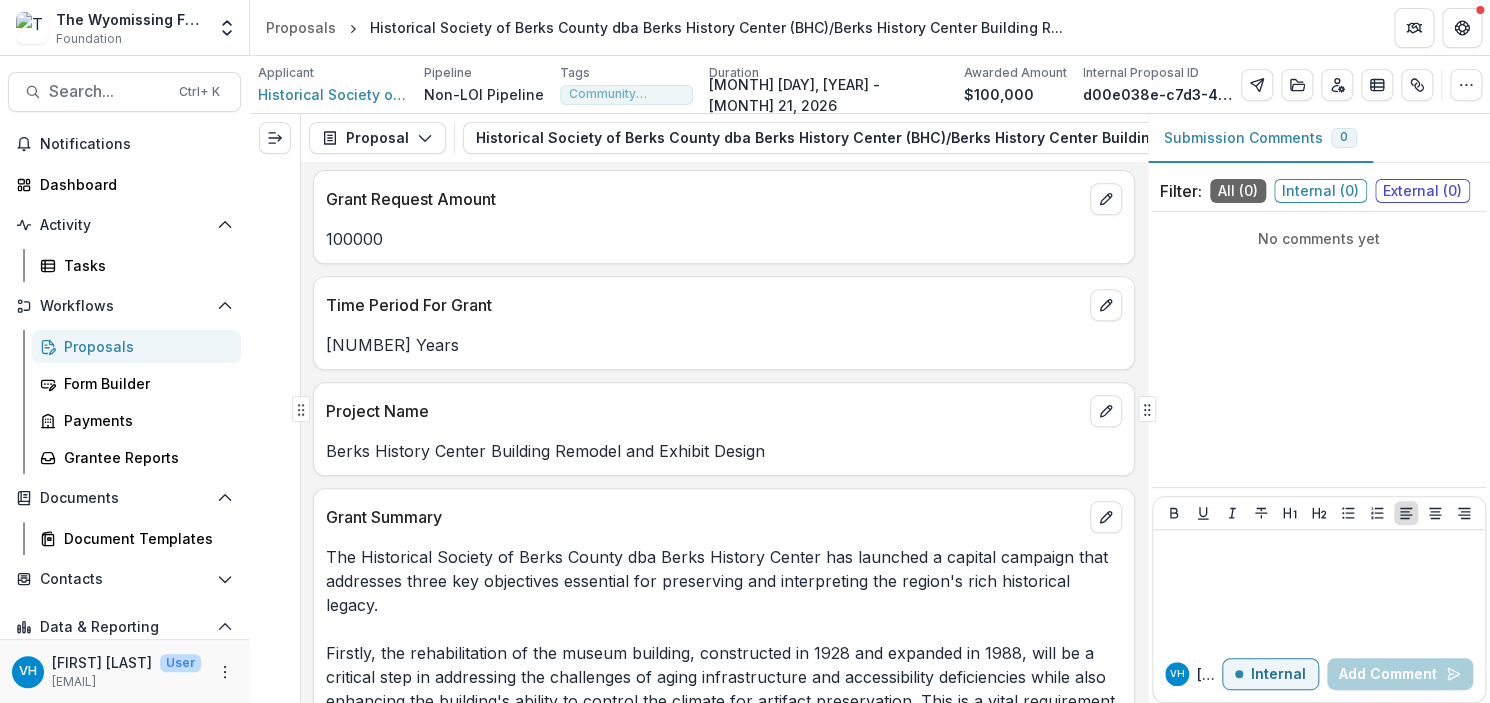 scroll, scrollTop: 352, scrollLeft: 0, axis: vertical 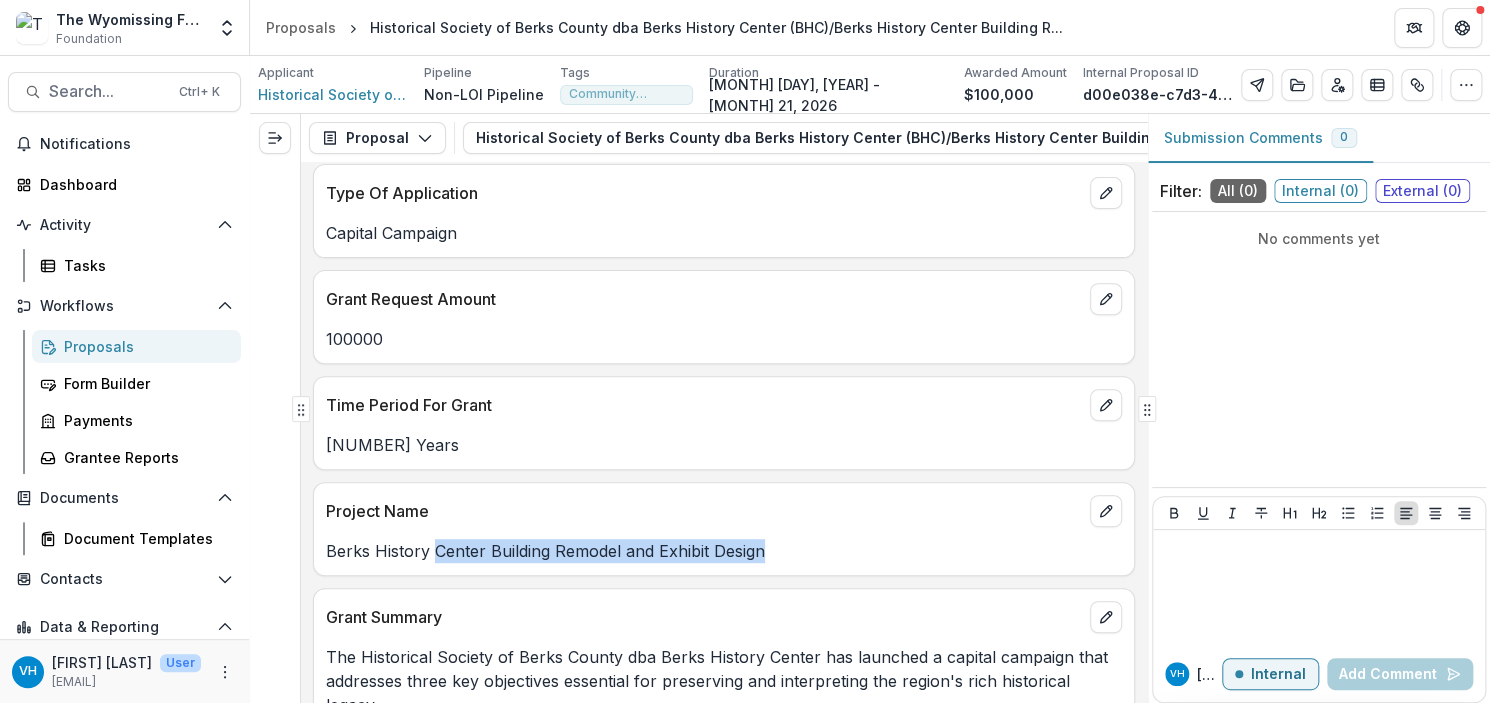 drag, startPoint x: 796, startPoint y: 549, endPoint x: 436, endPoint y: 551, distance: 360.00555 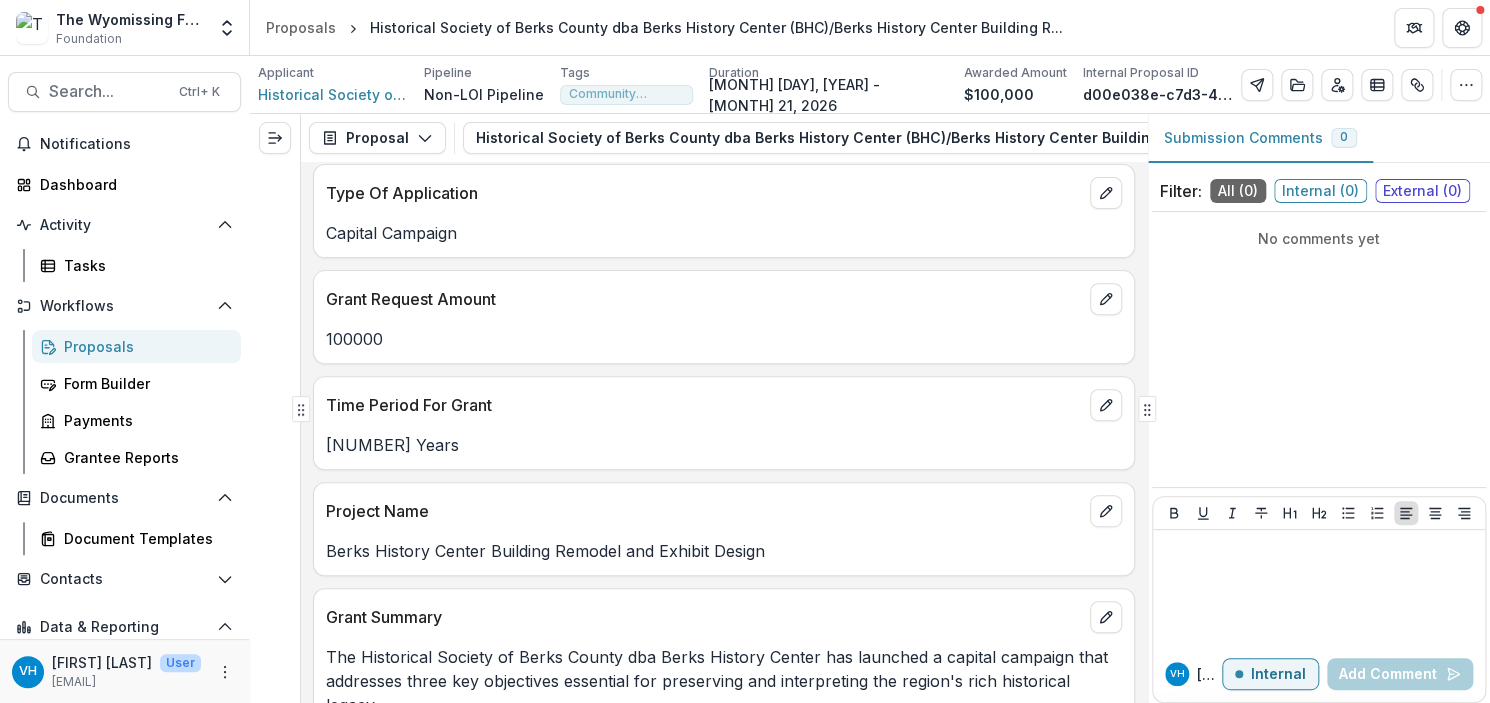 click on "Project Name" at bounding box center (724, 505) 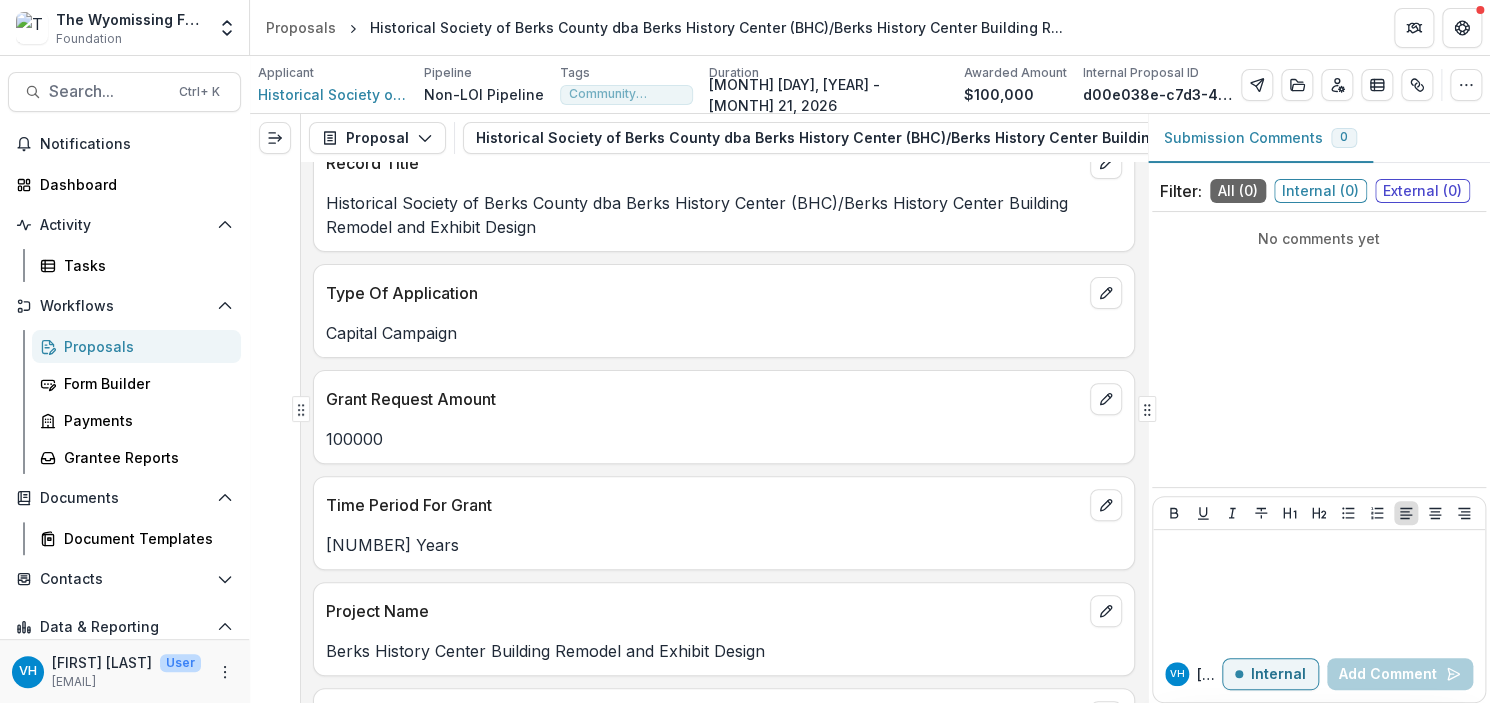 scroll, scrollTop: 0, scrollLeft: 0, axis: both 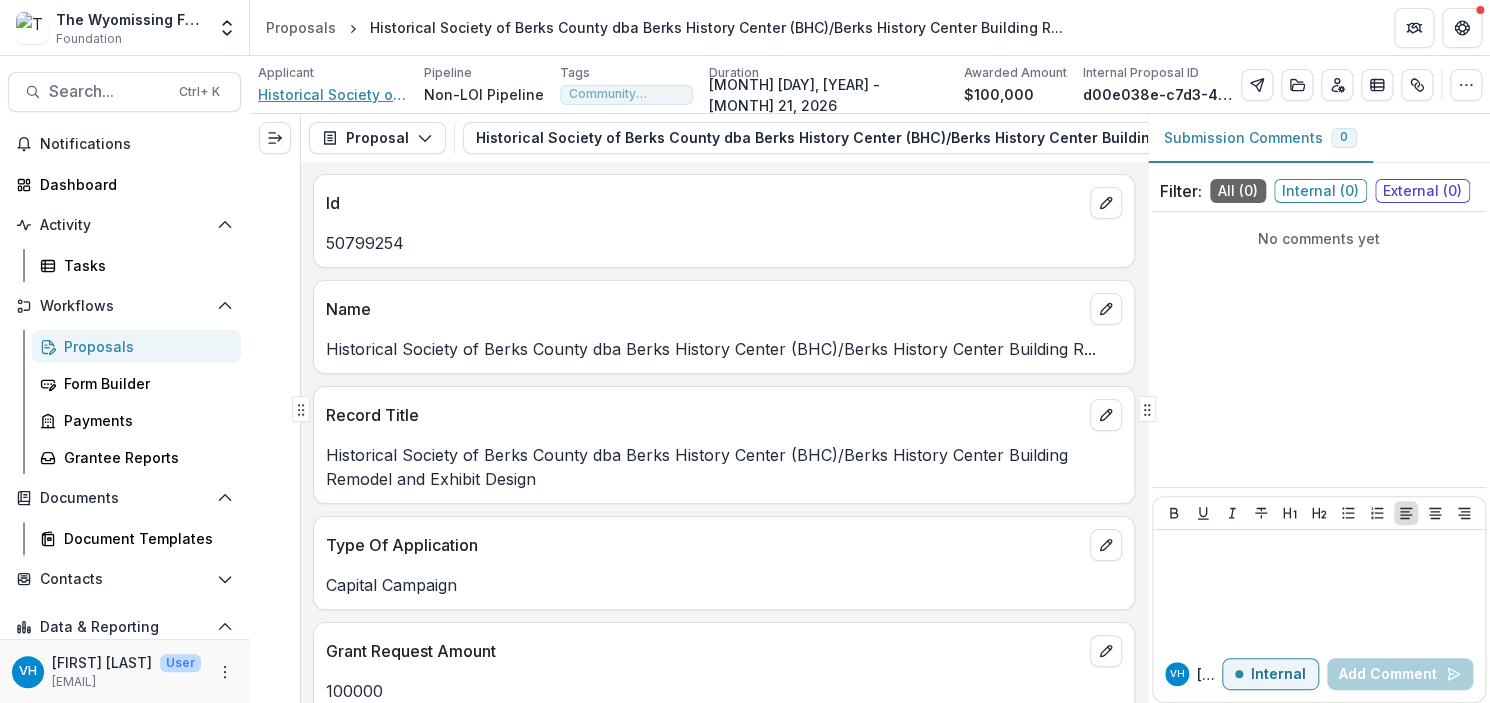click on "Historical Society of Berks County" at bounding box center (333, 94) 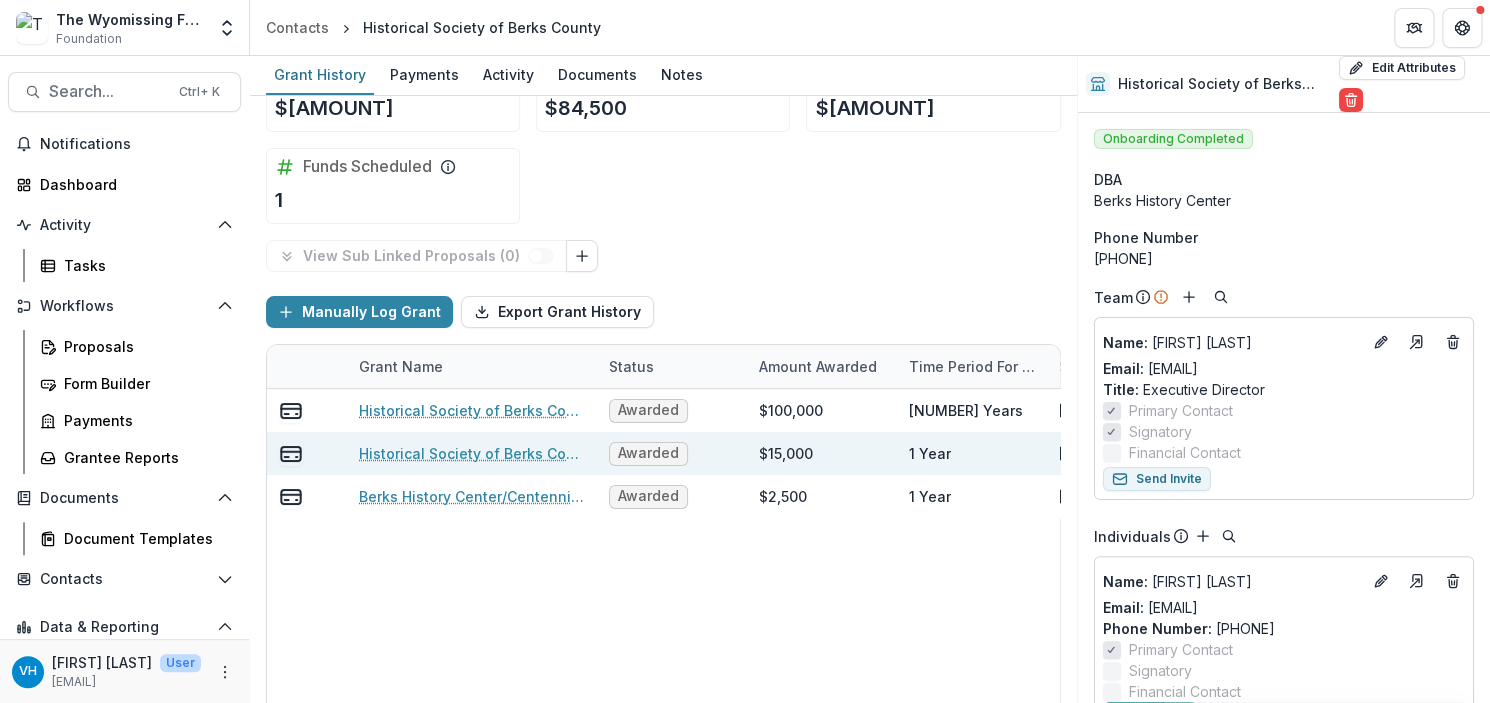 scroll, scrollTop: 99, scrollLeft: 0, axis: vertical 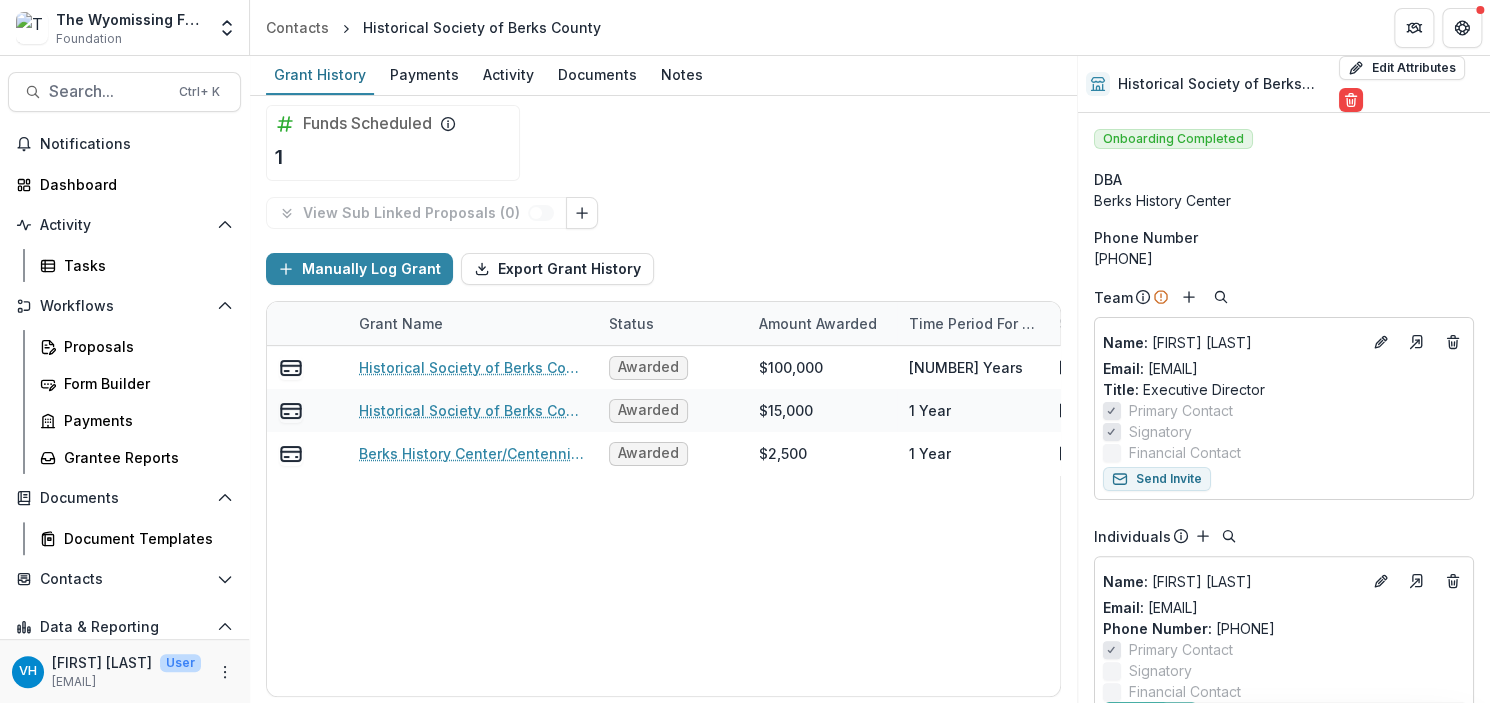 drag, startPoint x: 1482, startPoint y: 526, endPoint x: 1432, endPoint y: 383, distance: 151.48927 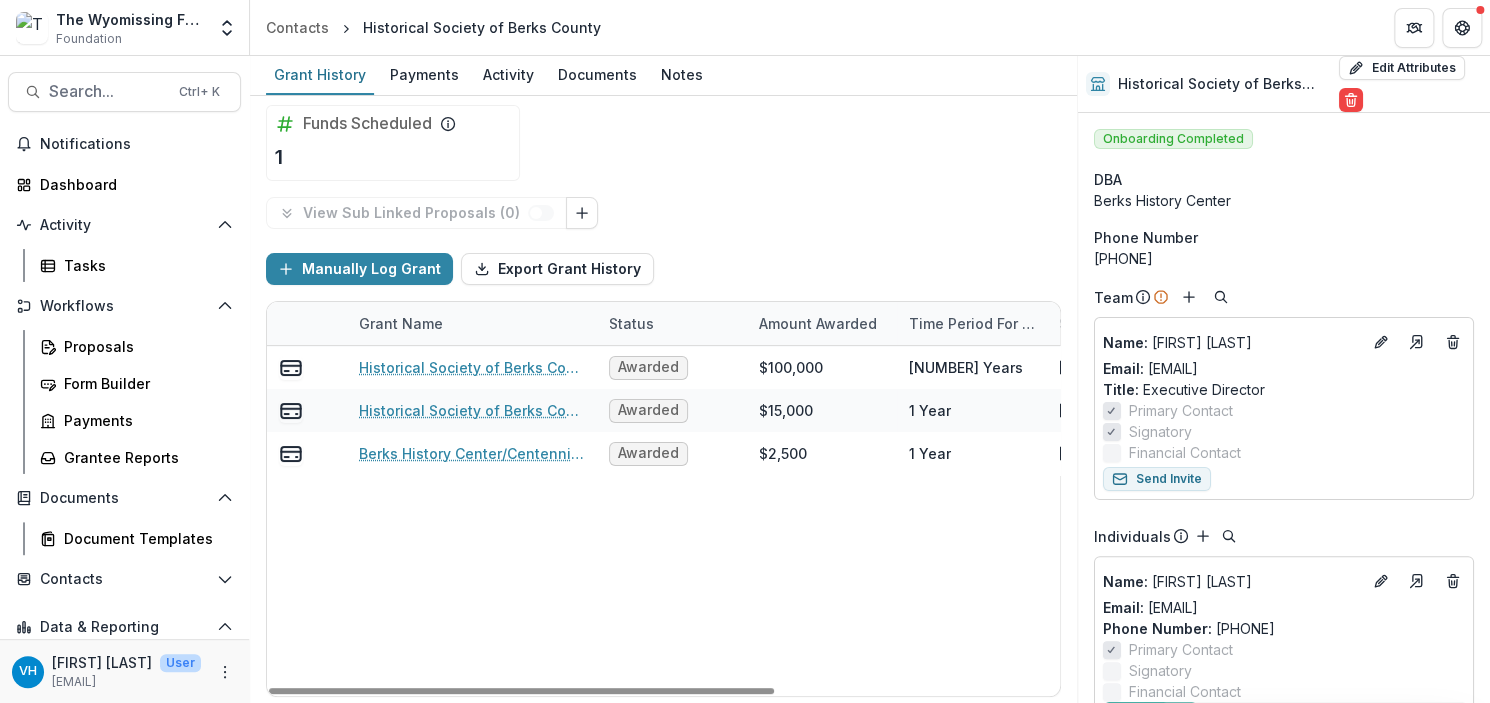 click on "Historical Society of Berks County dba Berks History Center (BHC)/Berks History Center Building R... Awarded $[AMOUNT] [NUMBER] Years [DATE] $[AMOUNT] Historical Society of Berks County dba Berks History Center (BHC)/Berks History Center Museum Int... Awarded $[AMOUNT] [NUMBER] Year [DATE] $[AMOUNT] Berks History Center/Centennial of Women's Right to Vote Awarded $[AMOUNT] [NUMBER] Year [DATE] $[AMOUNT]" at bounding box center [882, 521] 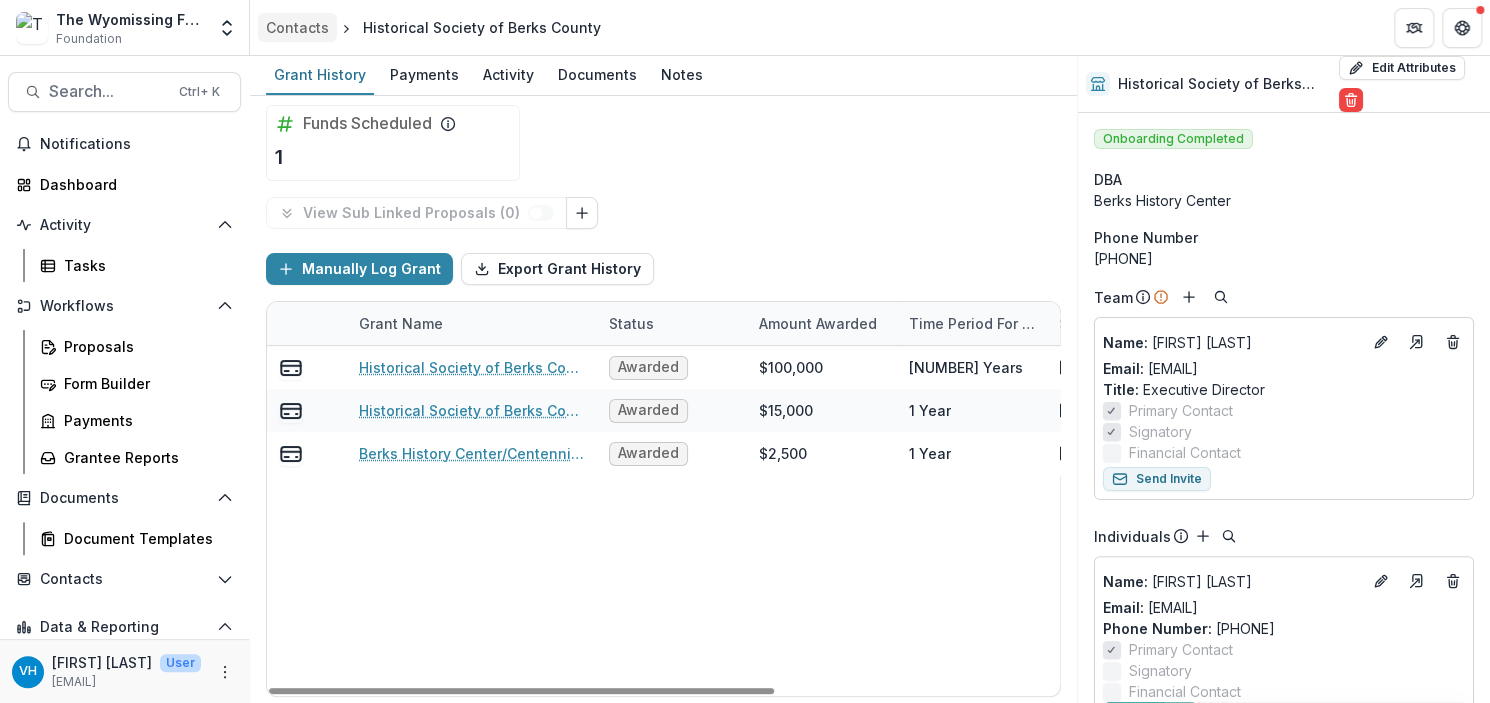 click on "Contacts" at bounding box center (297, 27) 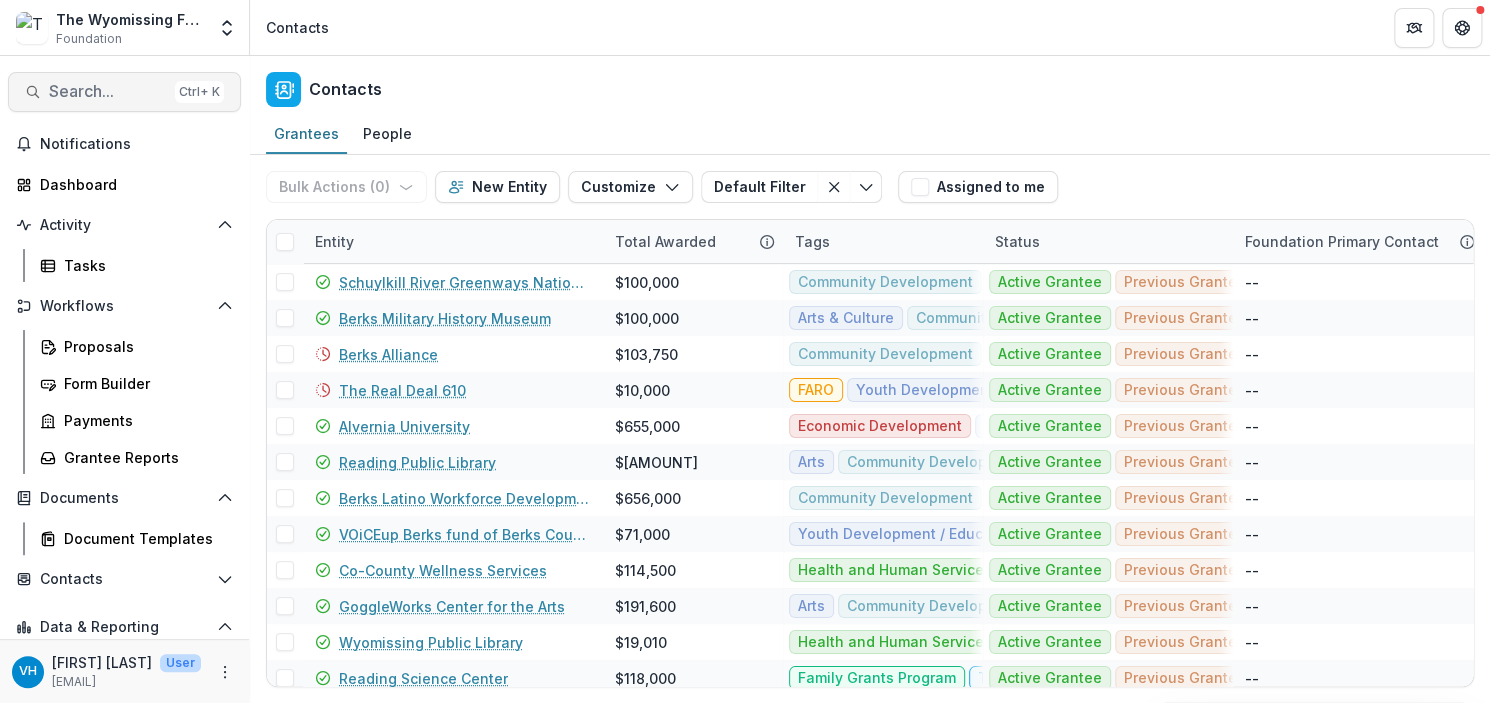 click on "Search..." at bounding box center (108, 91) 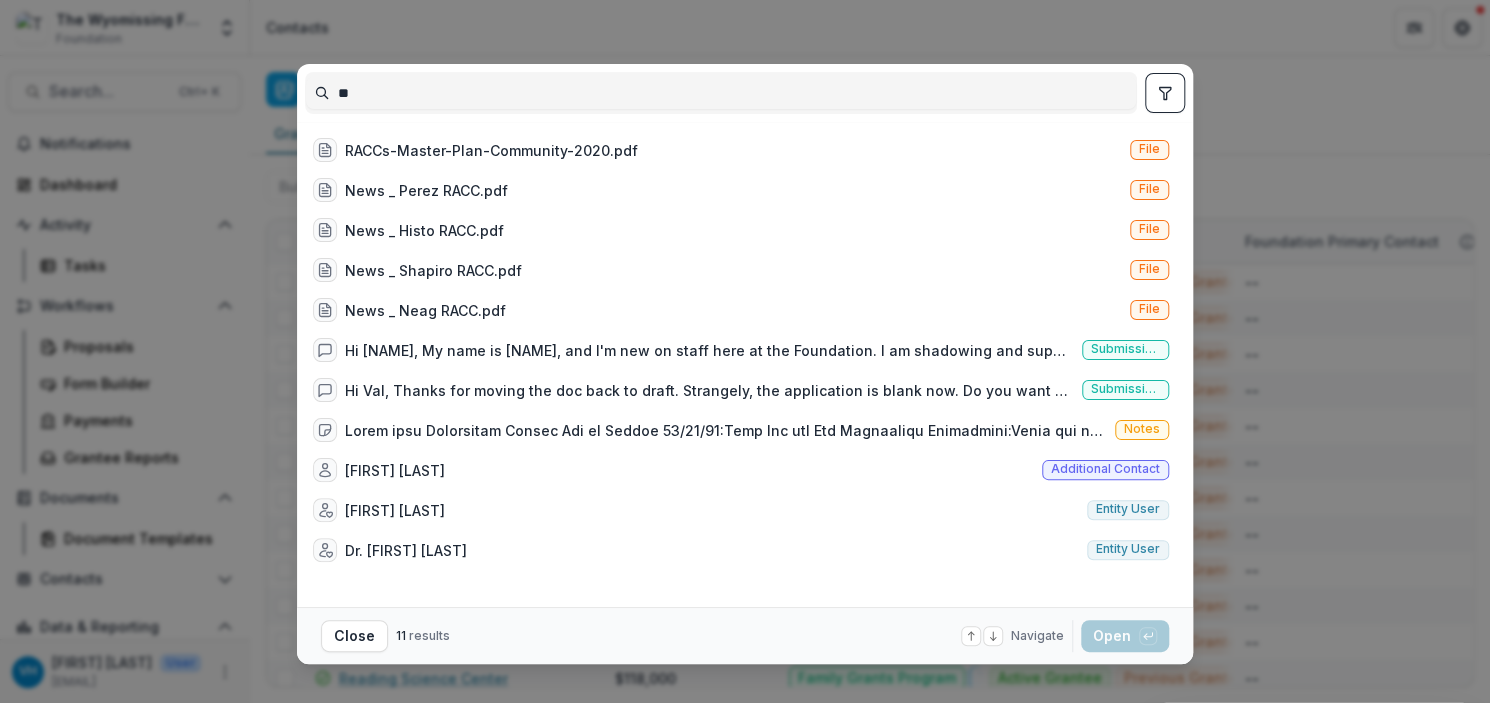 type on "*" 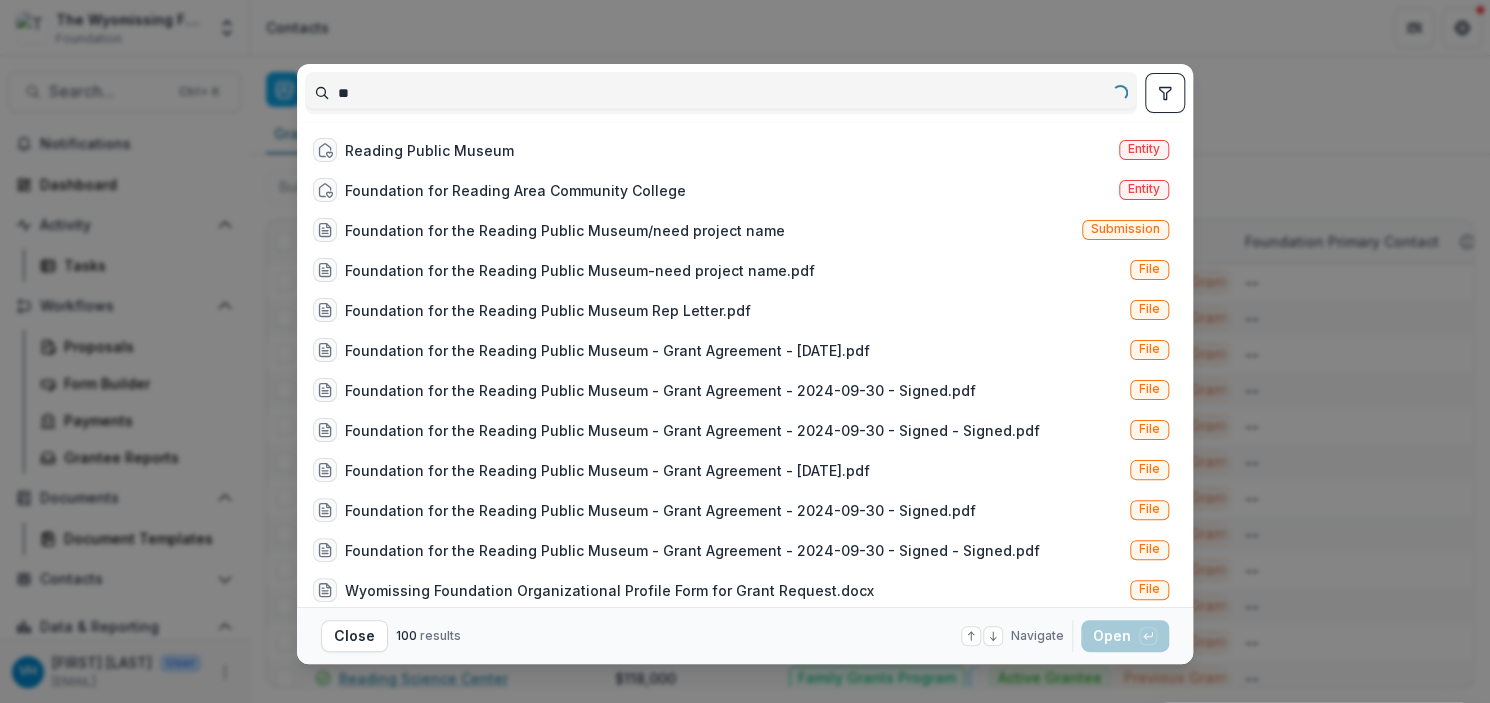 type on "*" 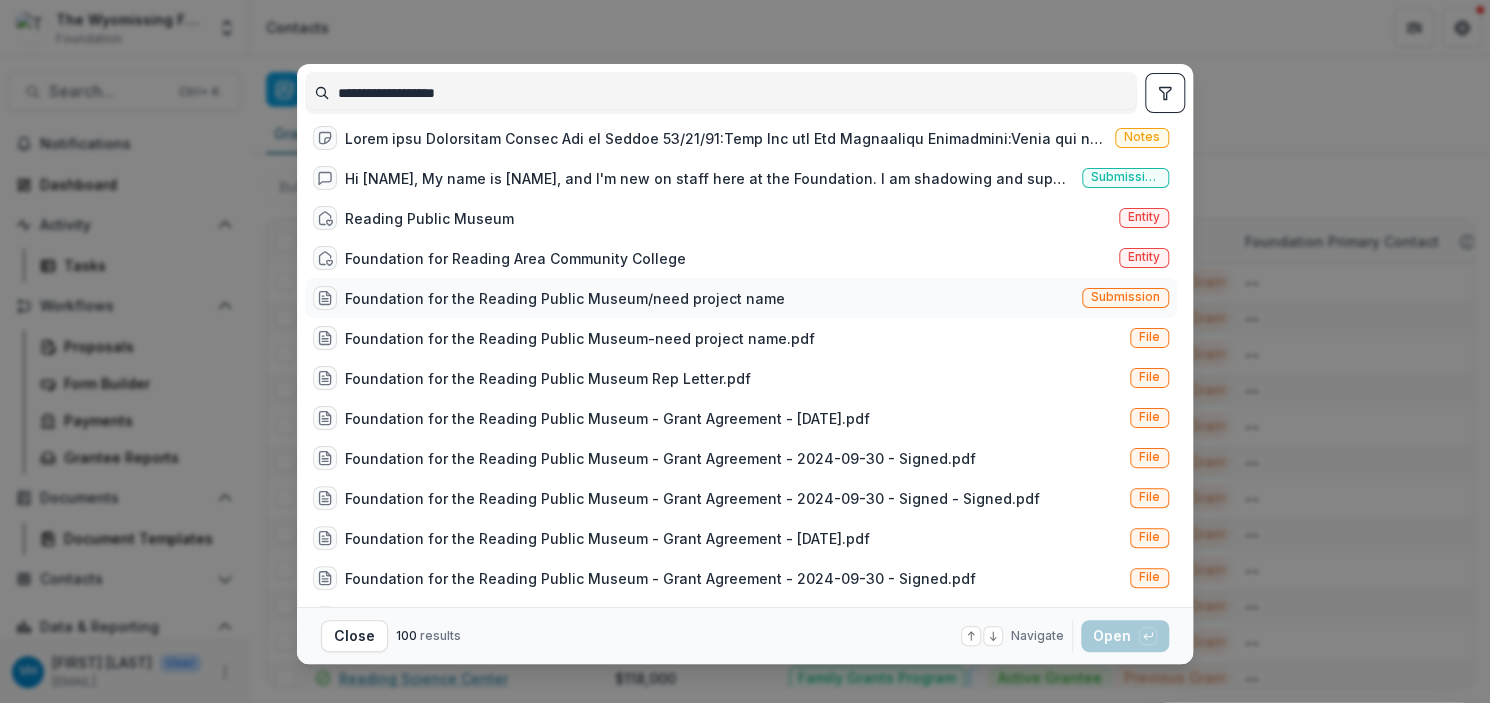 scroll, scrollTop: 0, scrollLeft: 0, axis: both 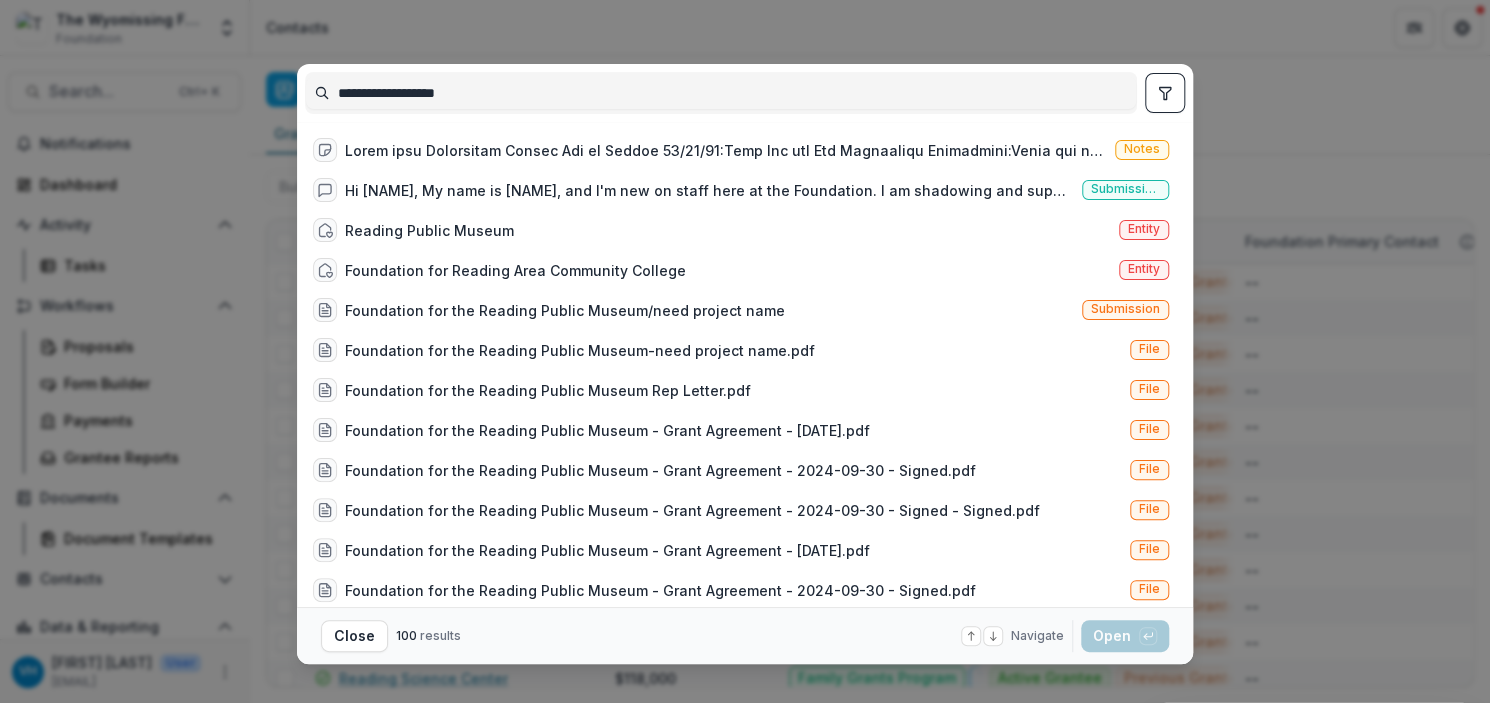 click on "**********" at bounding box center (721, 93) 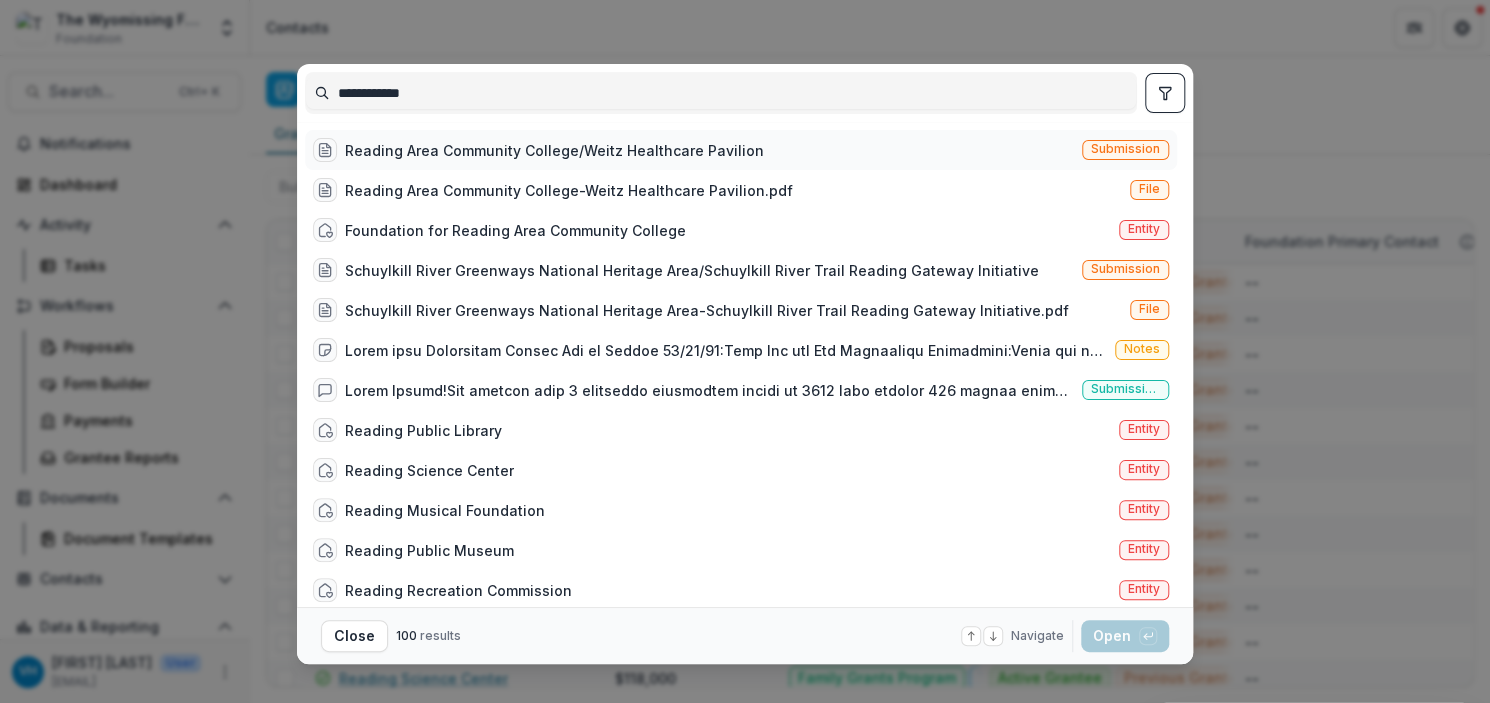 type on "**********" 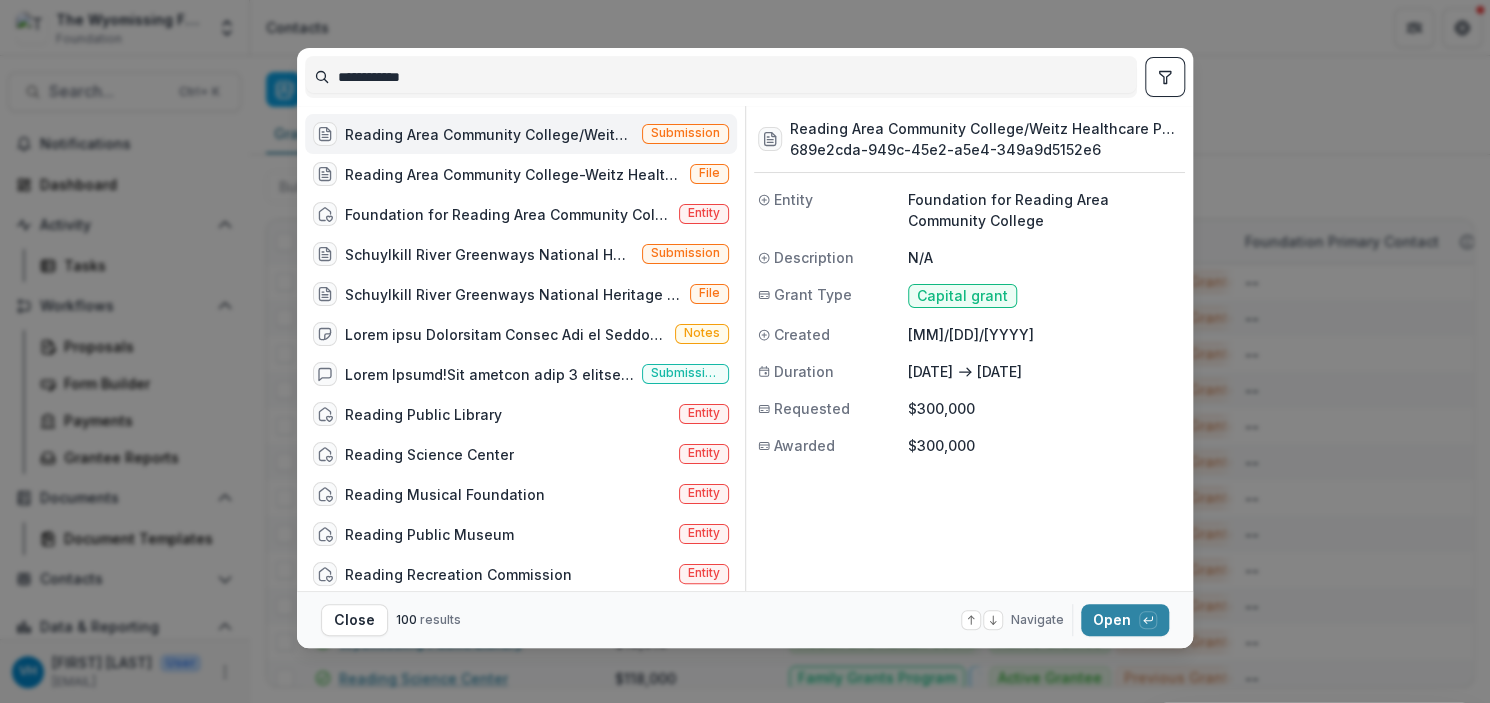 scroll, scrollTop: 24, scrollLeft: 0, axis: vertical 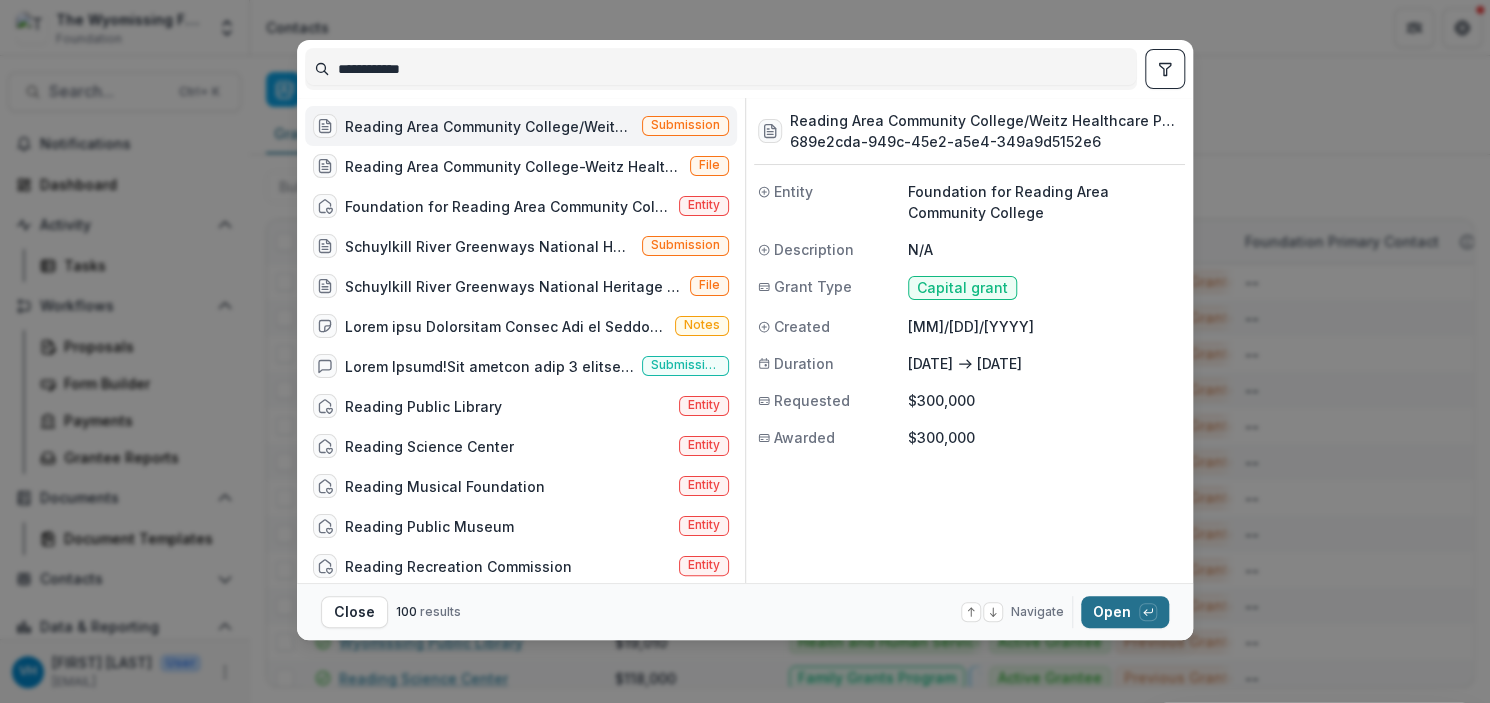 click on "Open with enter key" at bounding box center [1125, 612] 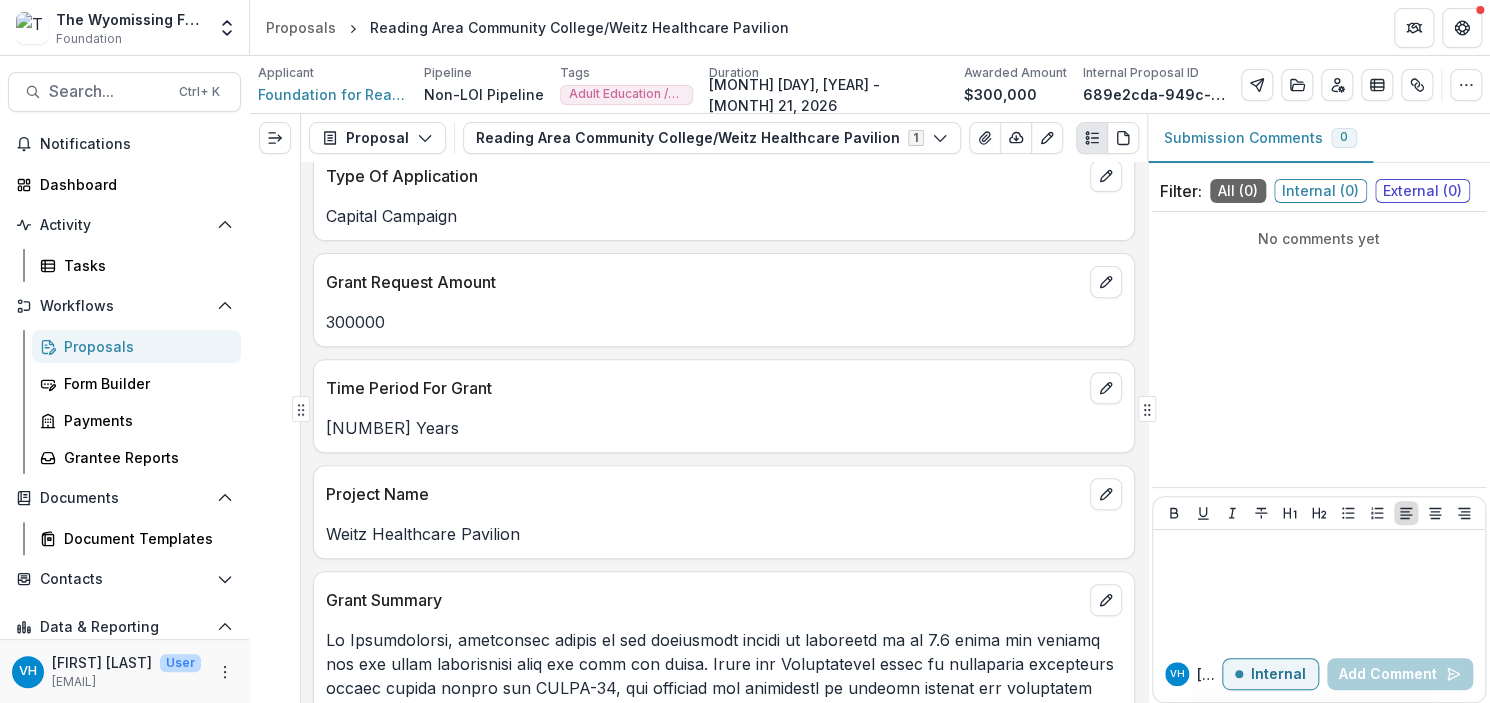 scroll, scrollTop: 300, scrollLeft: 0, axis: vertical 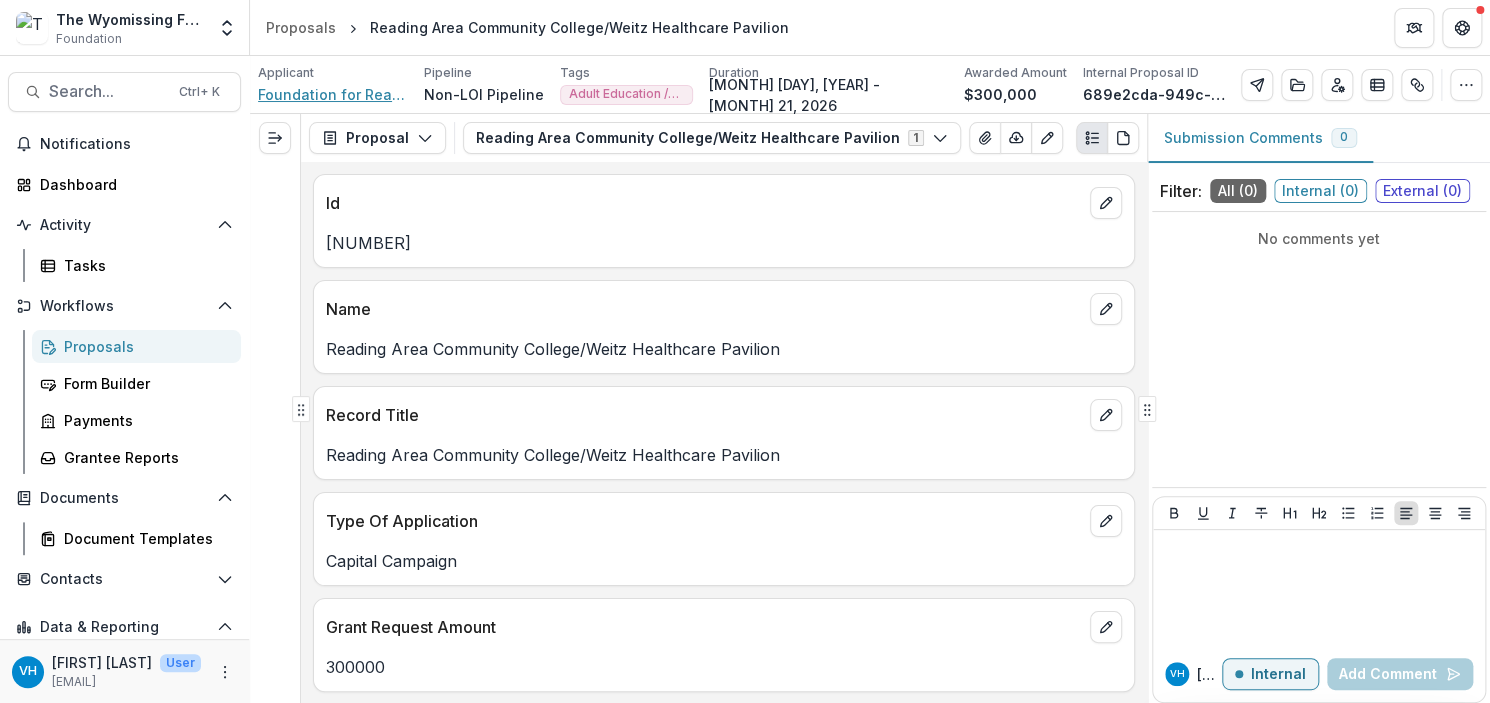 click on "Foundation for Reading Area Community College" at bounding box center (333, 94) 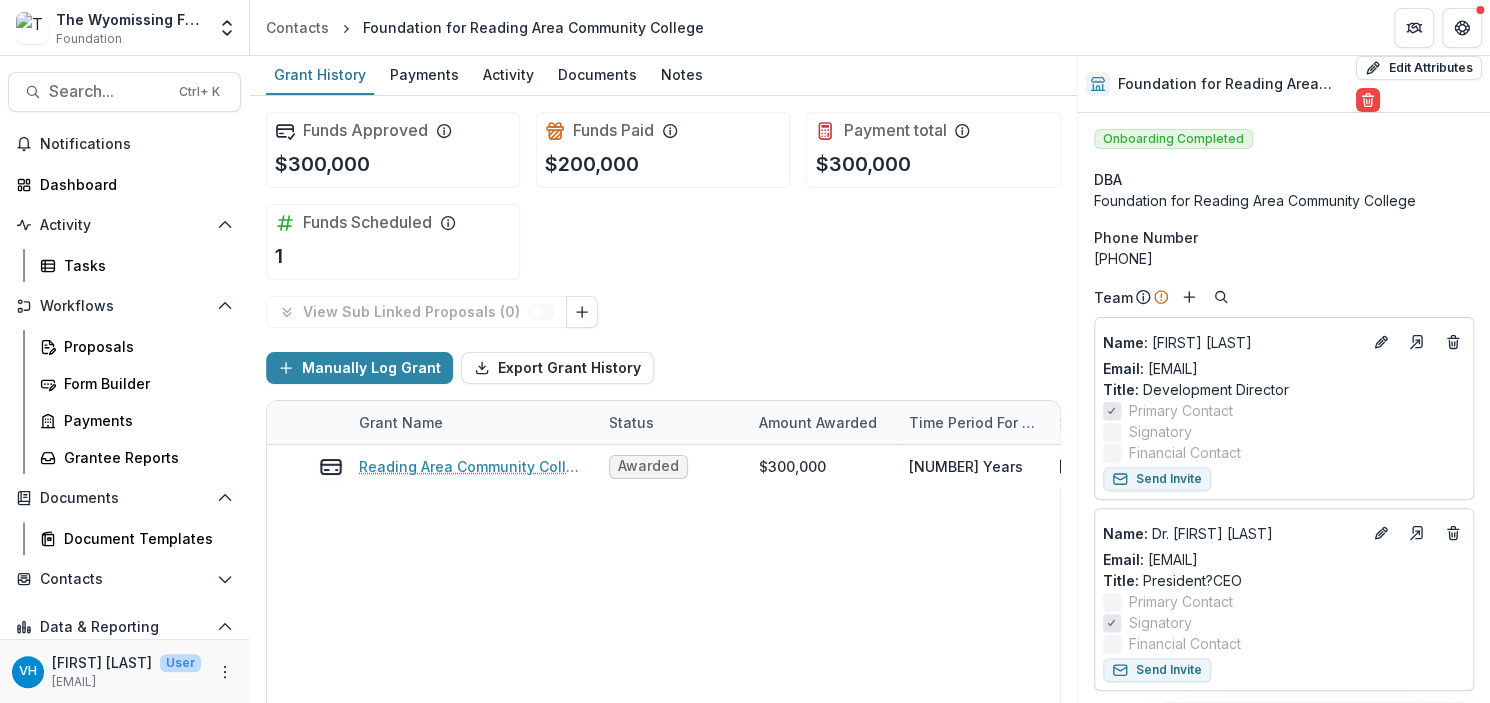 drag, startPoint x: 1448, startPoint y: 157, endPoint x: 1367, endPoint y: 27, distance: 153.16985 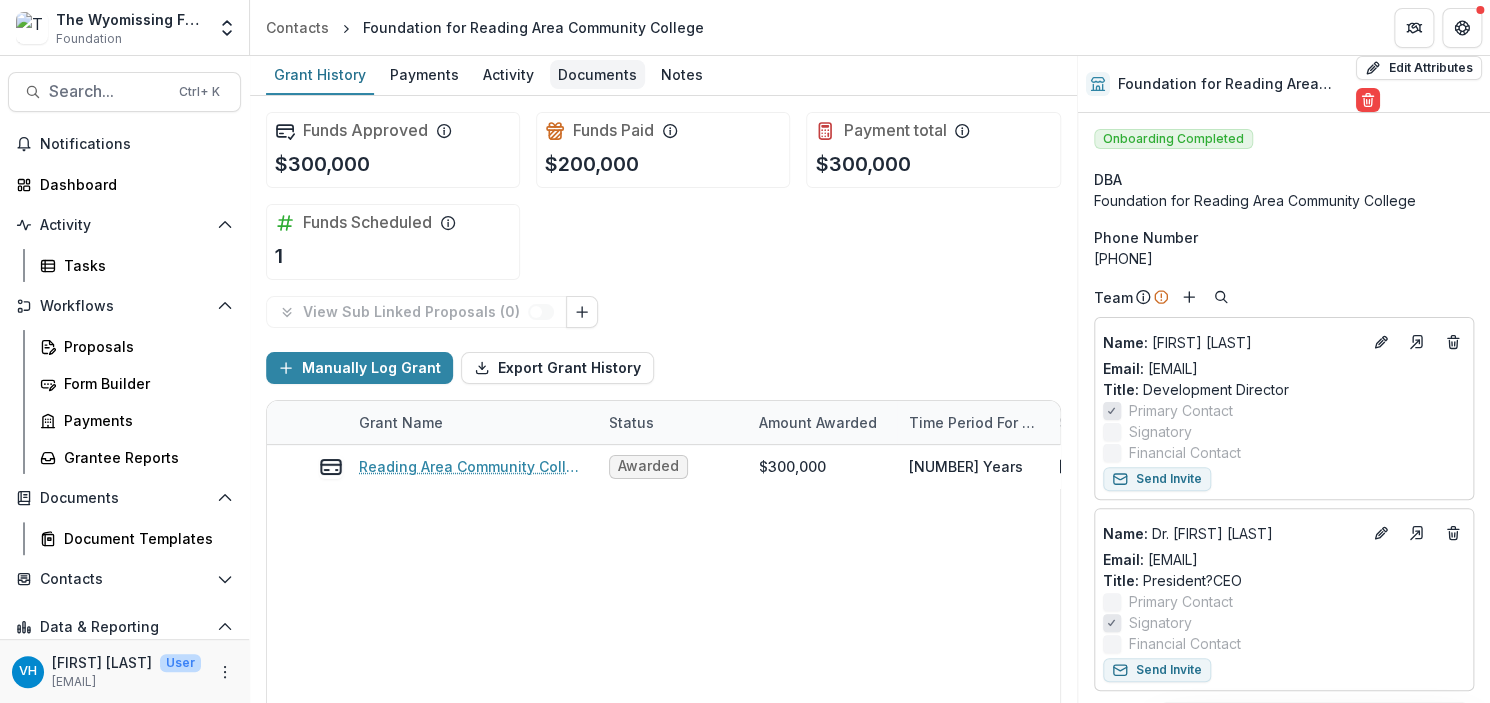click on "Documents" at bounding box center (597, 74) 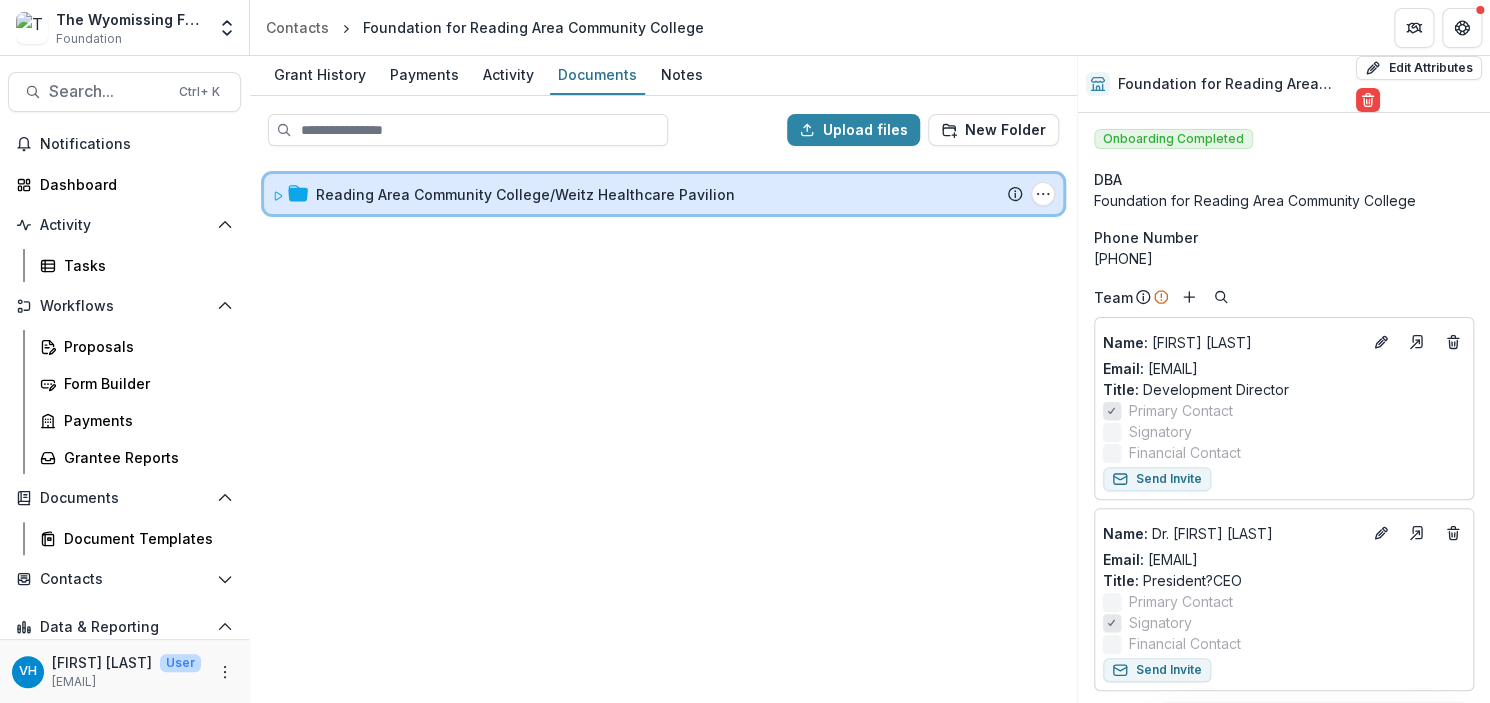 click at bounding box center [278, 194] 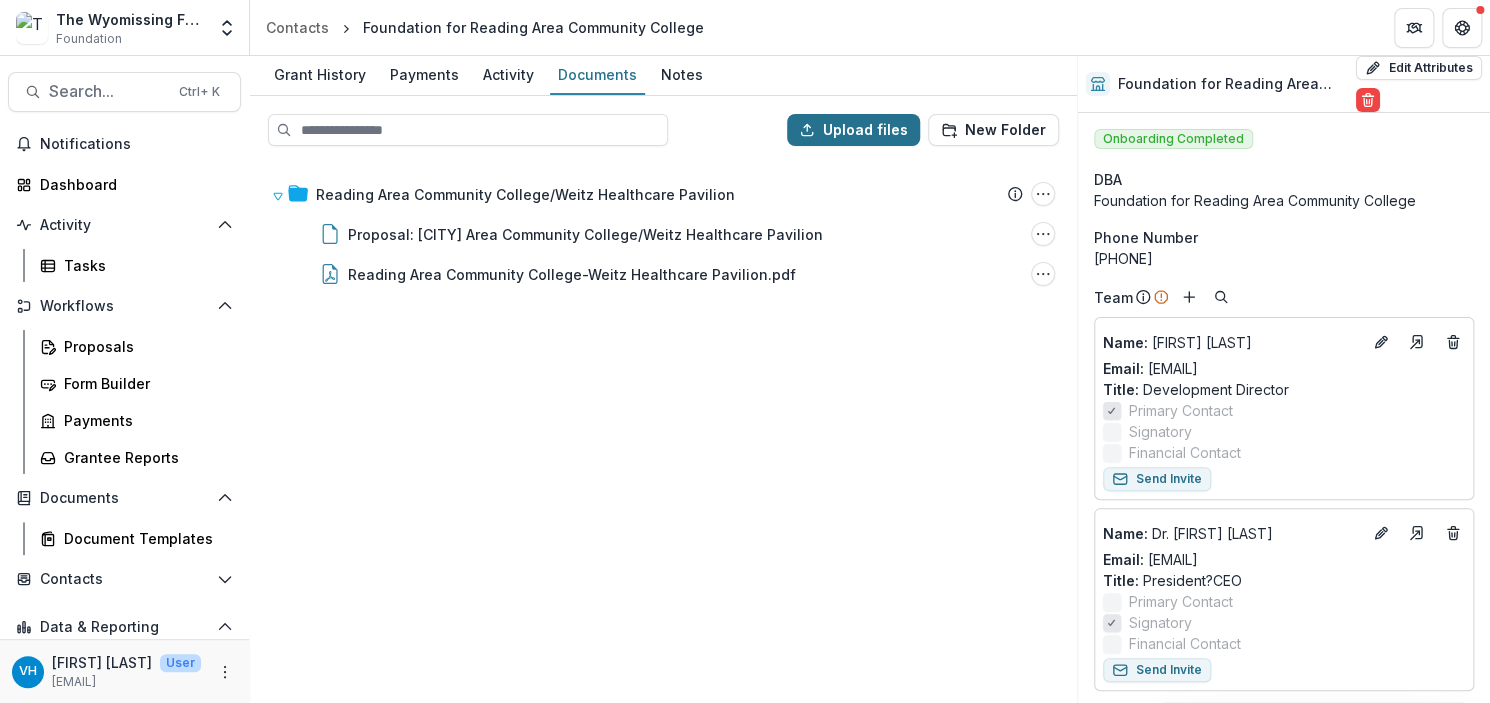 click on "Upload files" at bounding box center [853, 130] 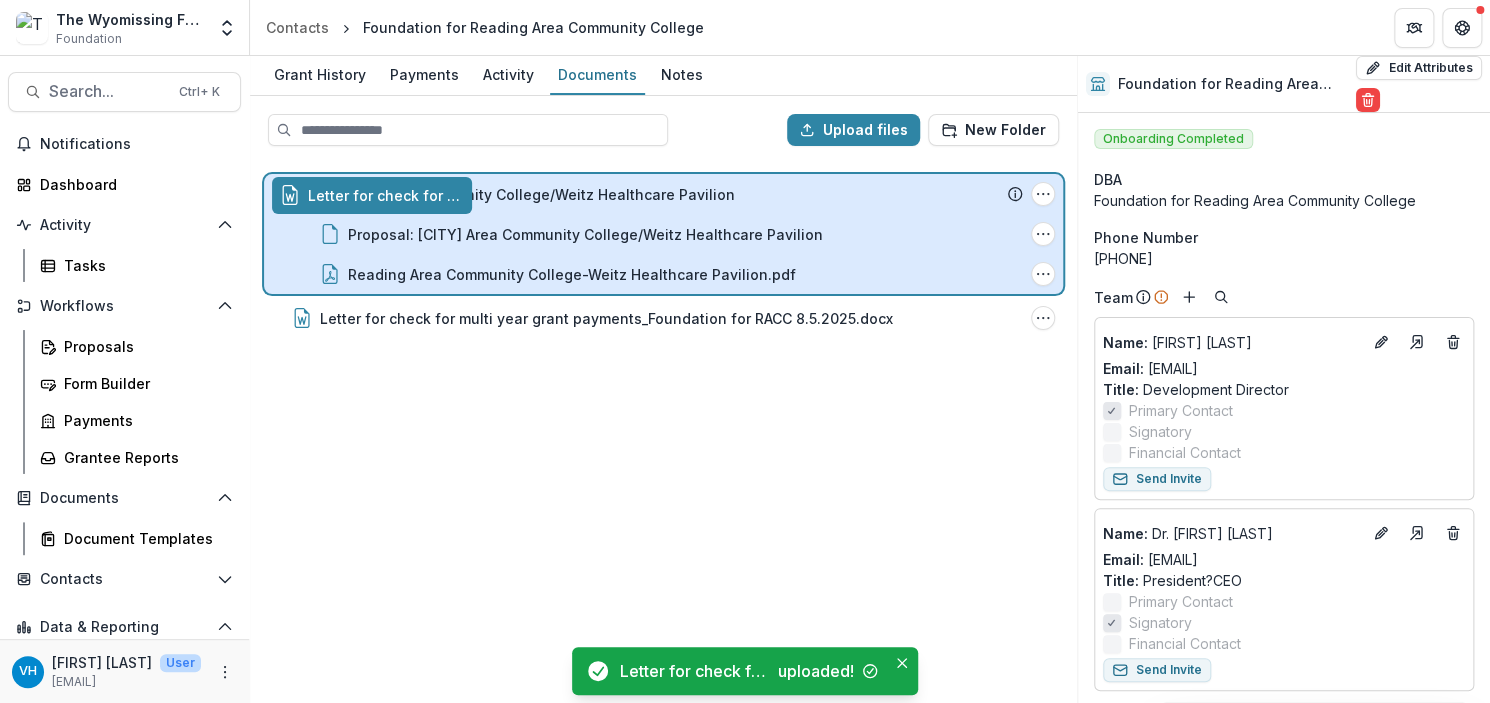 drag, startPoint x: 548, startPoint y: 323, endPoint x: 556, endPoint y: 203, distance: 120.26637 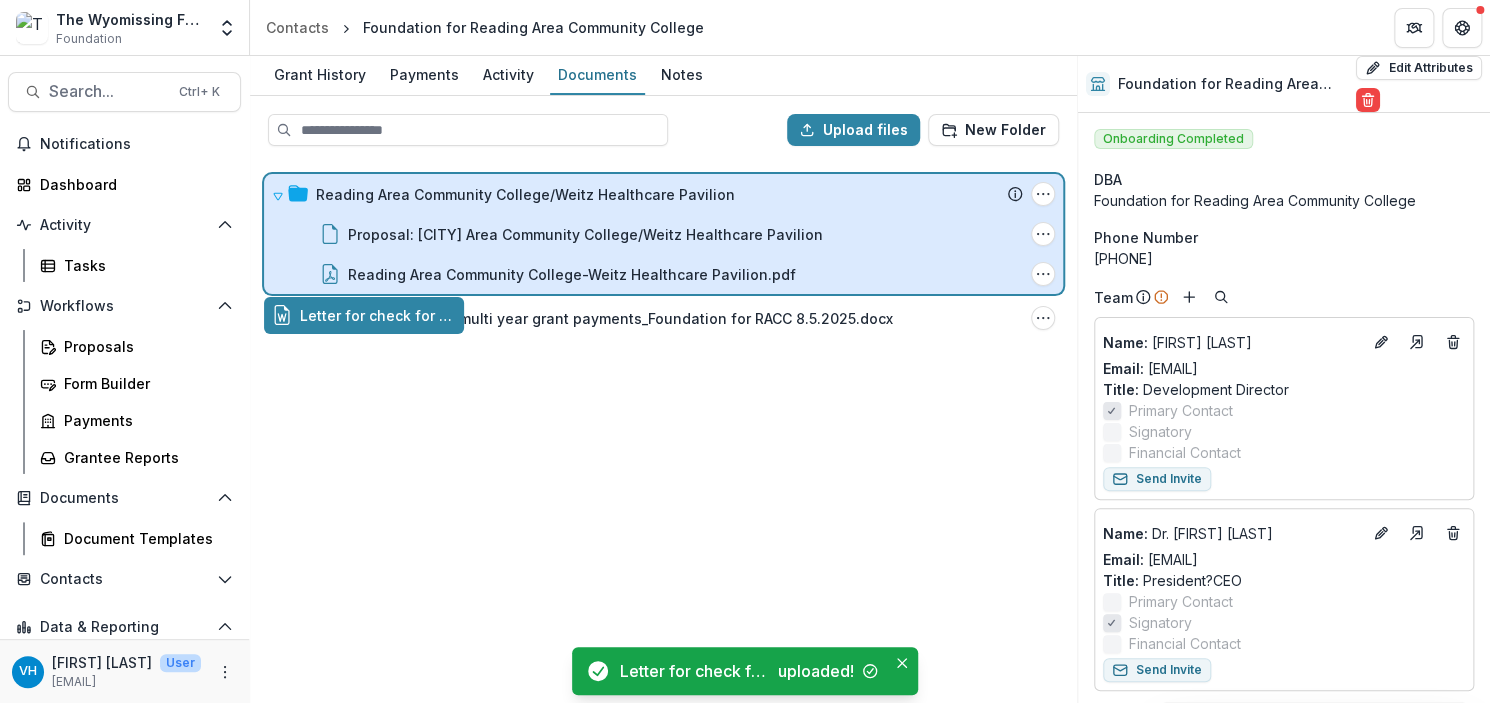 click on "Upload files New Folder Reading Area Community College/Weitz Healthcare Pavilion Submission Temelio Proposal Attached Submission Report Tasks Wyomissing Foundation Grant Report Folder Options Rename Add Subfolder Delete Proposal: Reading Area Community College/Weitz Healthcare Pavilion File Options Download Rename Delete Reading Area Community College-Weitz Healthcare Pavilion.pdf File Options Download Rename Delete Letter for check for multi year grant payments_Foundation for RACC [DATE].docx File Options Download Rename Delete Letter for check for multi year grant payments_Foundation for RACC [DATE].docx" at bounding box center [663, 399] 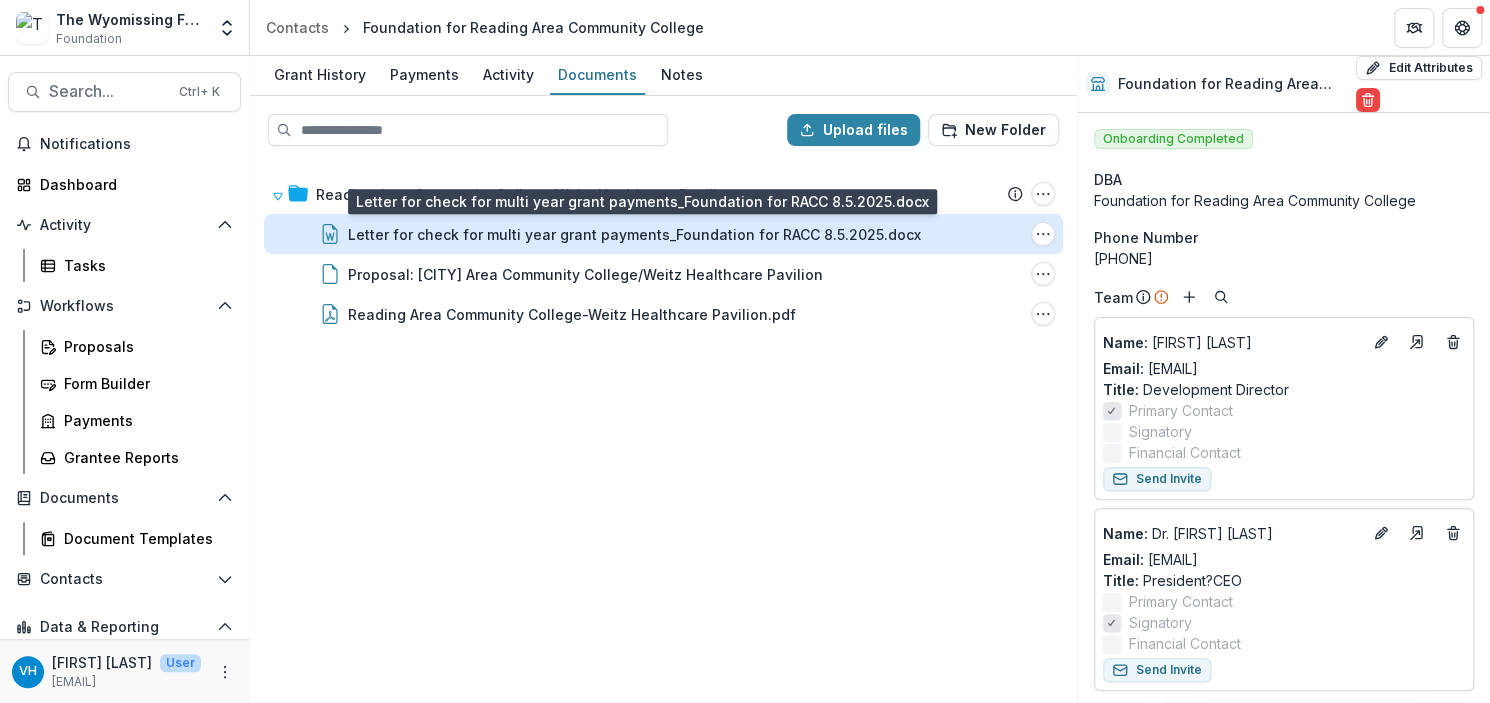 click on "Letter for check for multi year grant payments_Foundation for RACC 8.5.2025.docx" at bounding box center (634, 234) 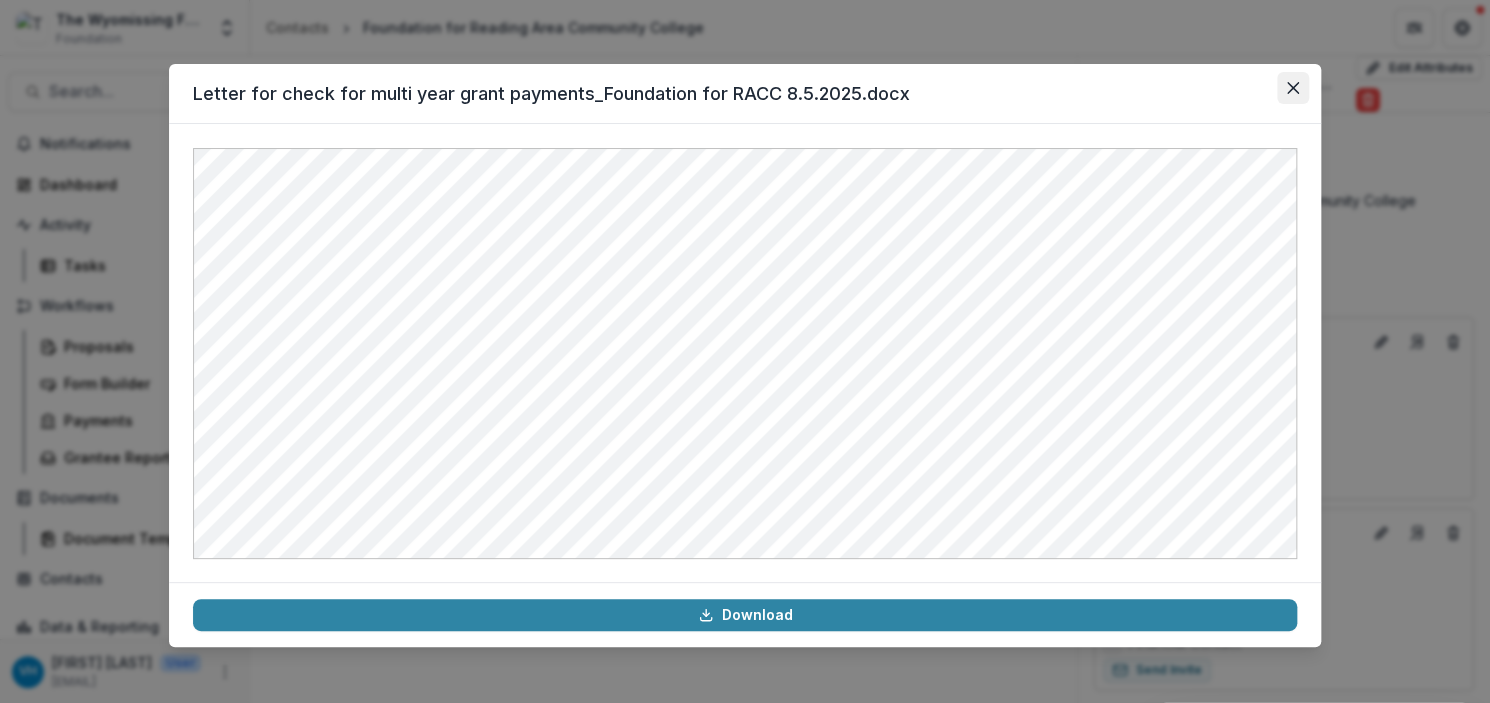 click at bounding box center [1293, 88] 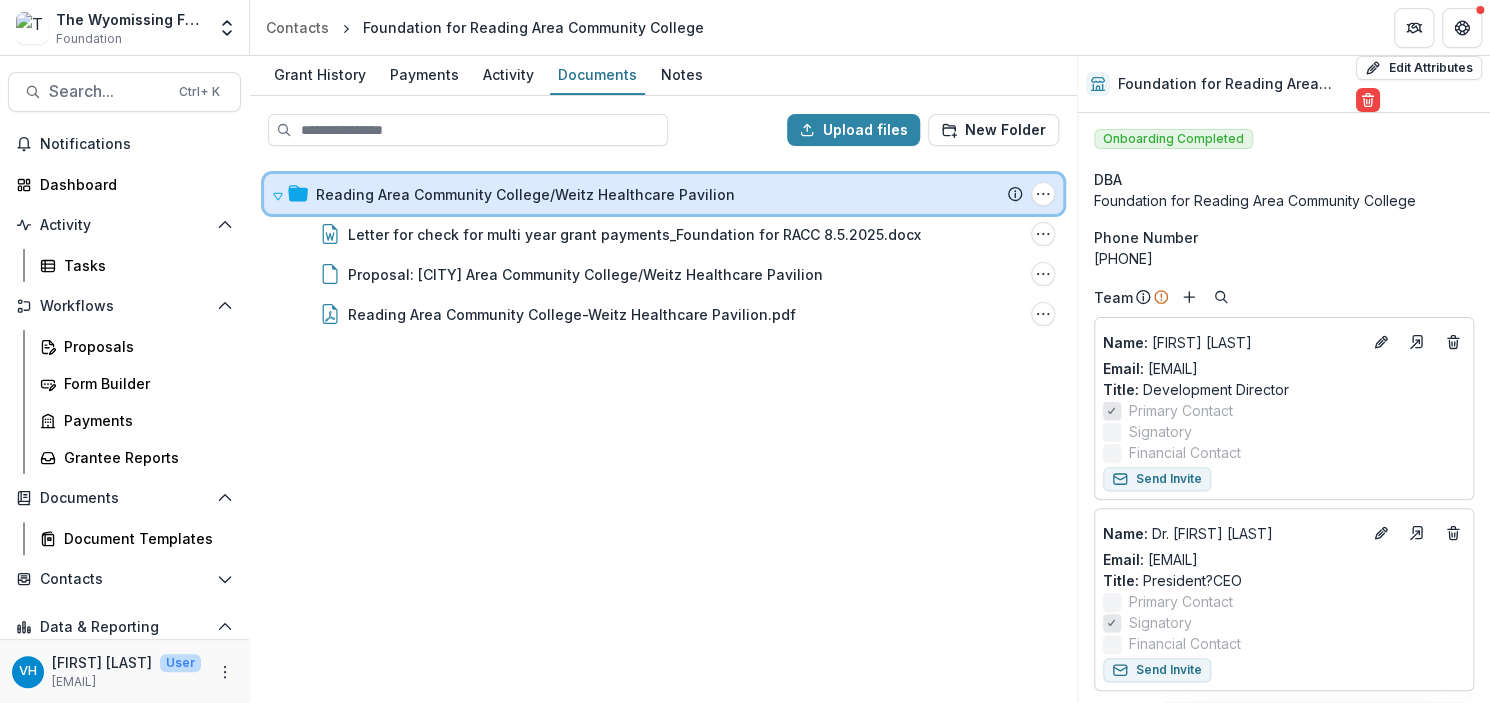 click 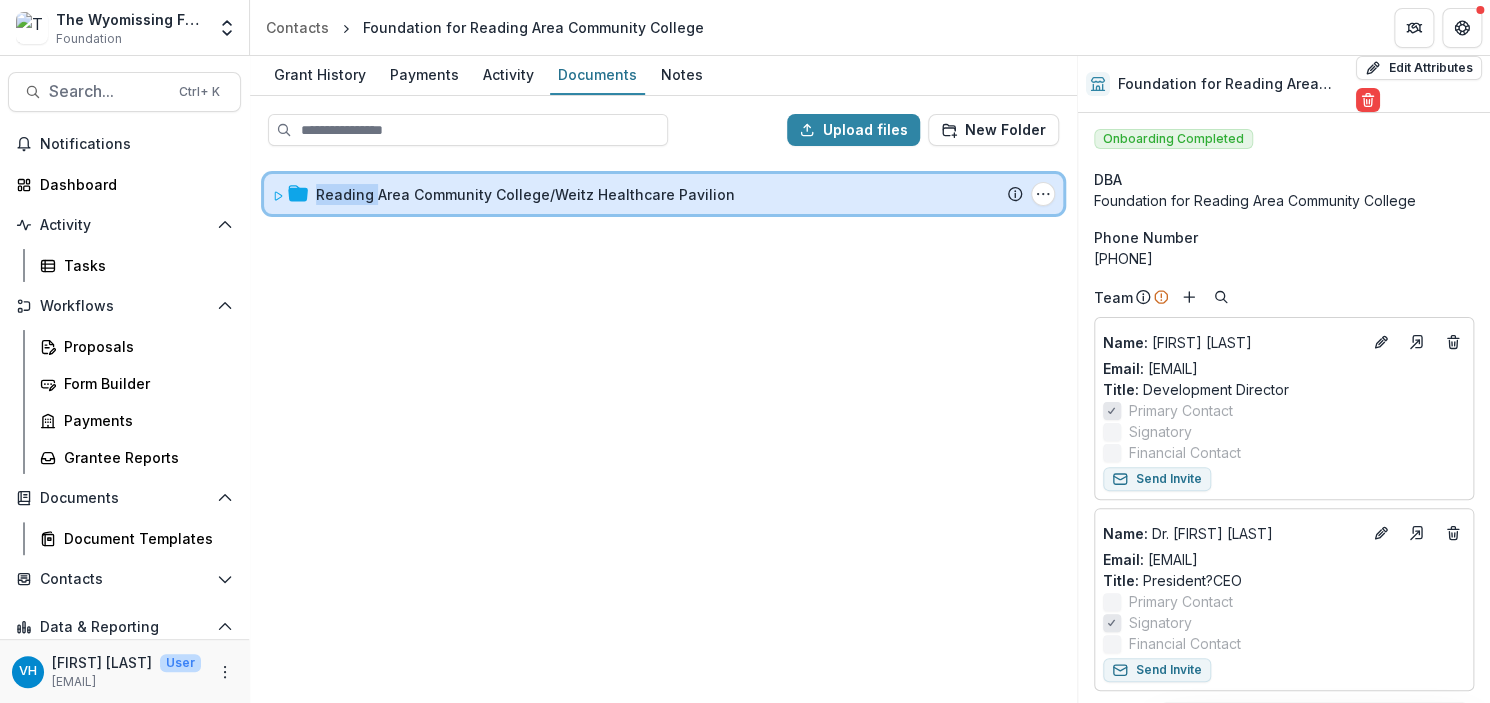 click 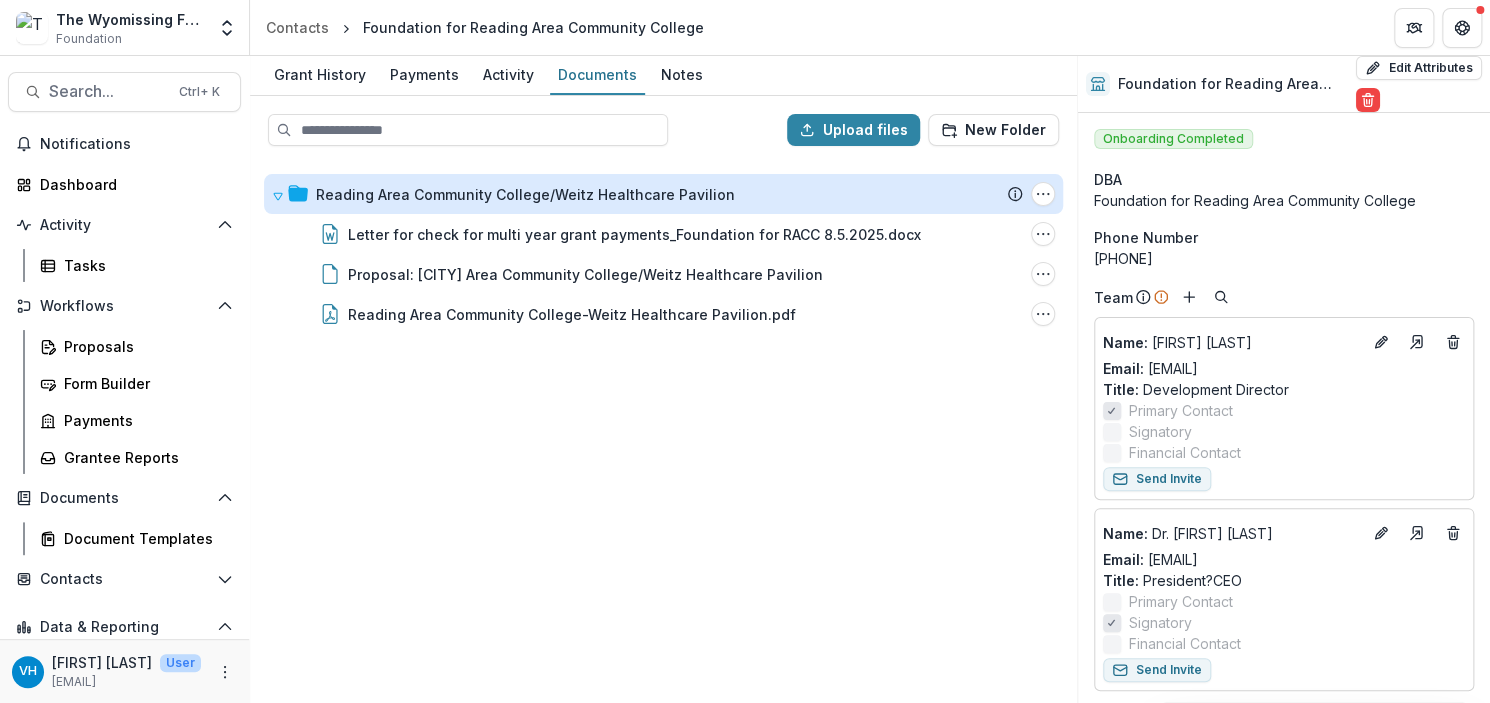 drag, startPoint x: 164, startPoint y: 691, endPoint x: 274, endPoint y: 692, distance: 110.00455 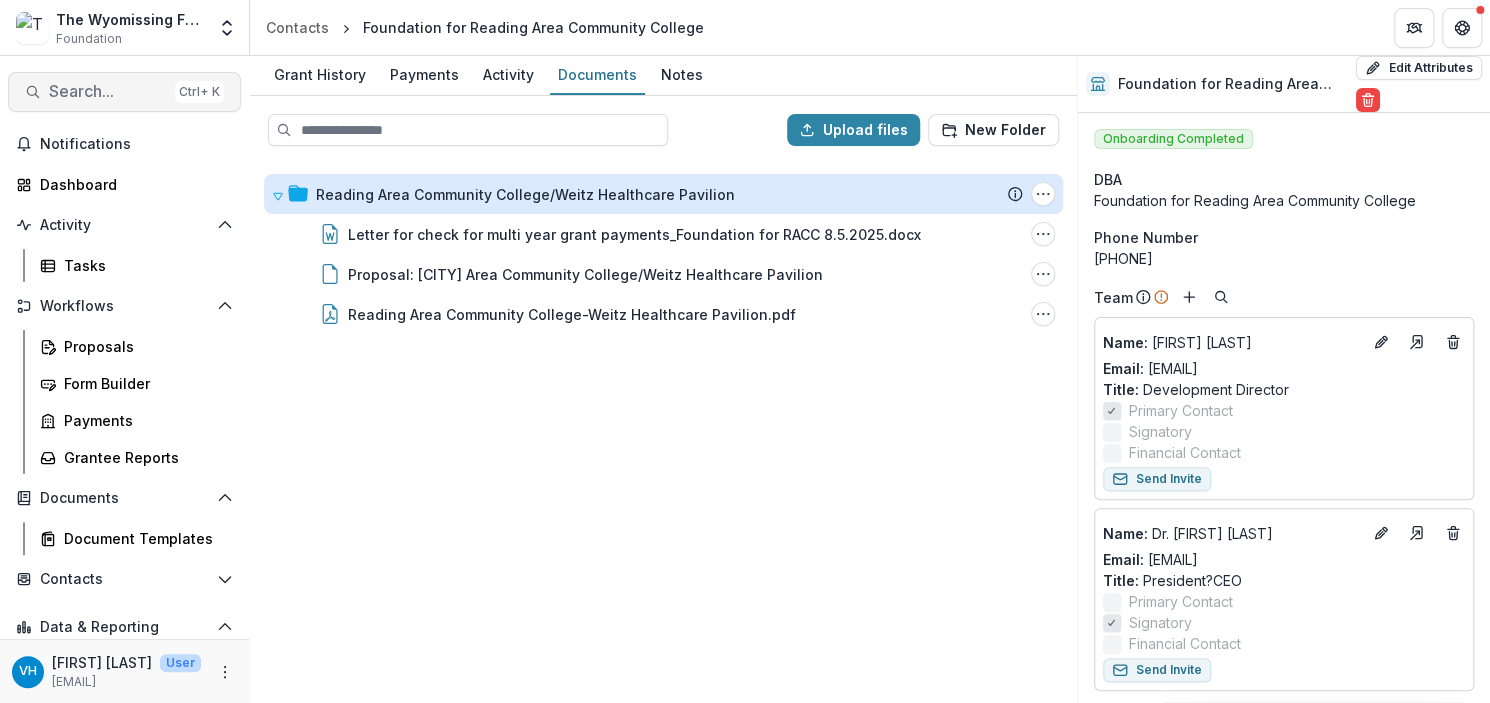 click on "Ctrl  + K" at bounding box center (199, 92) 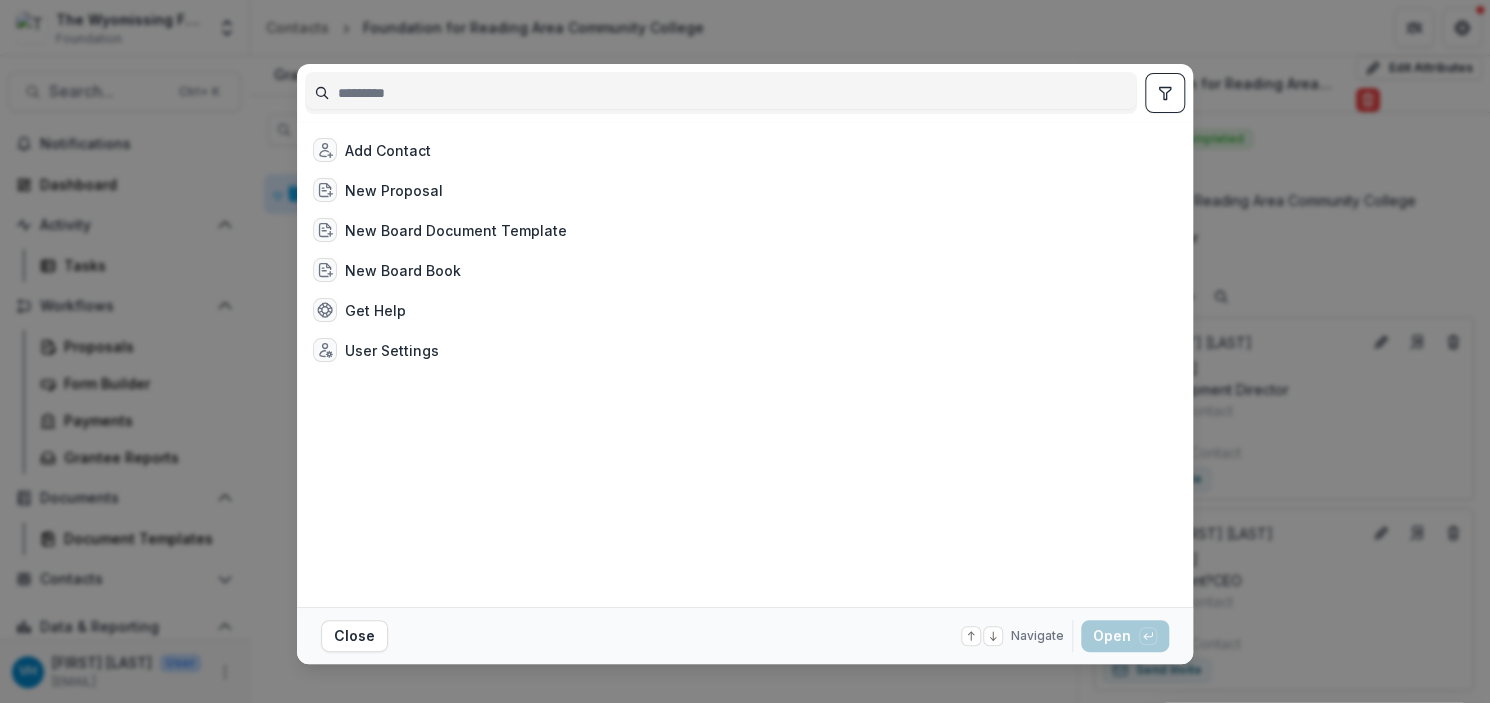 click at bounding box center (721, 93) 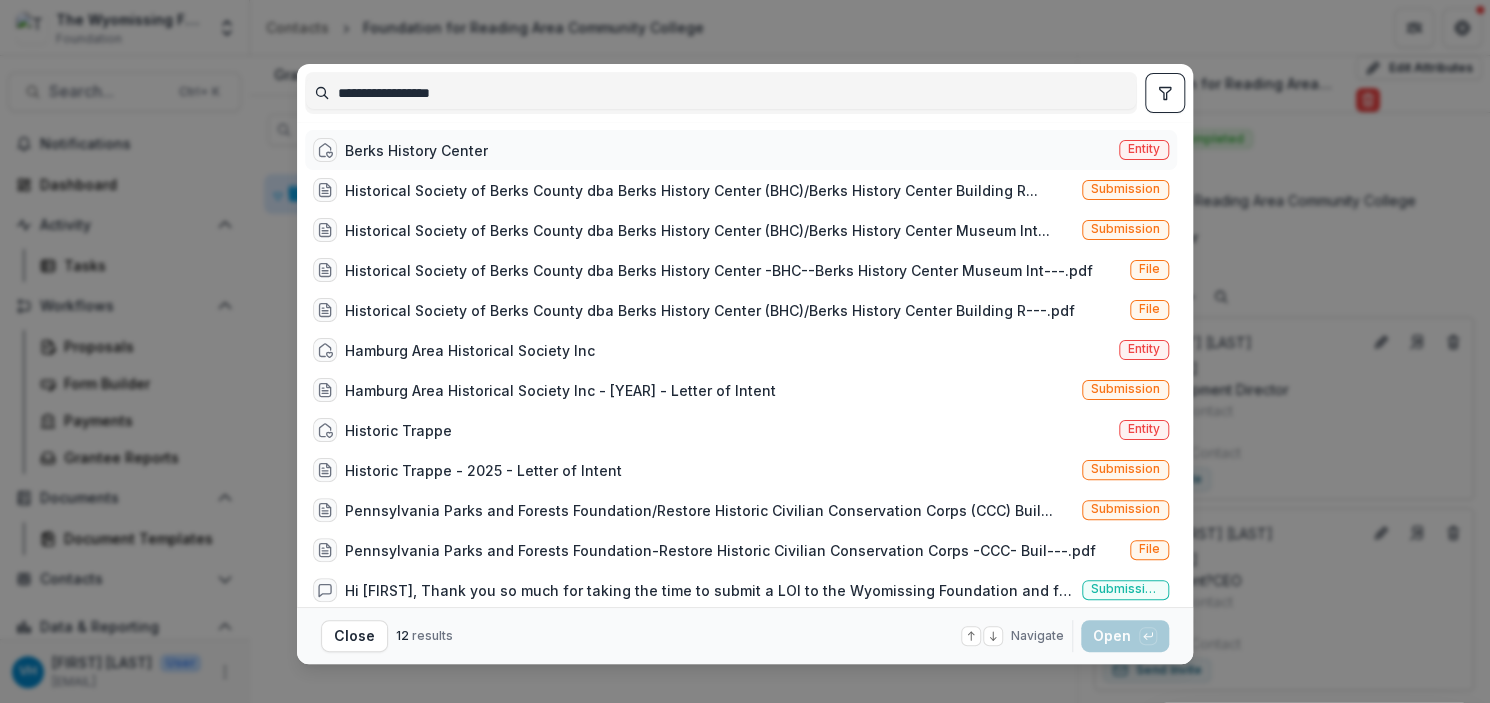 type on "**********" 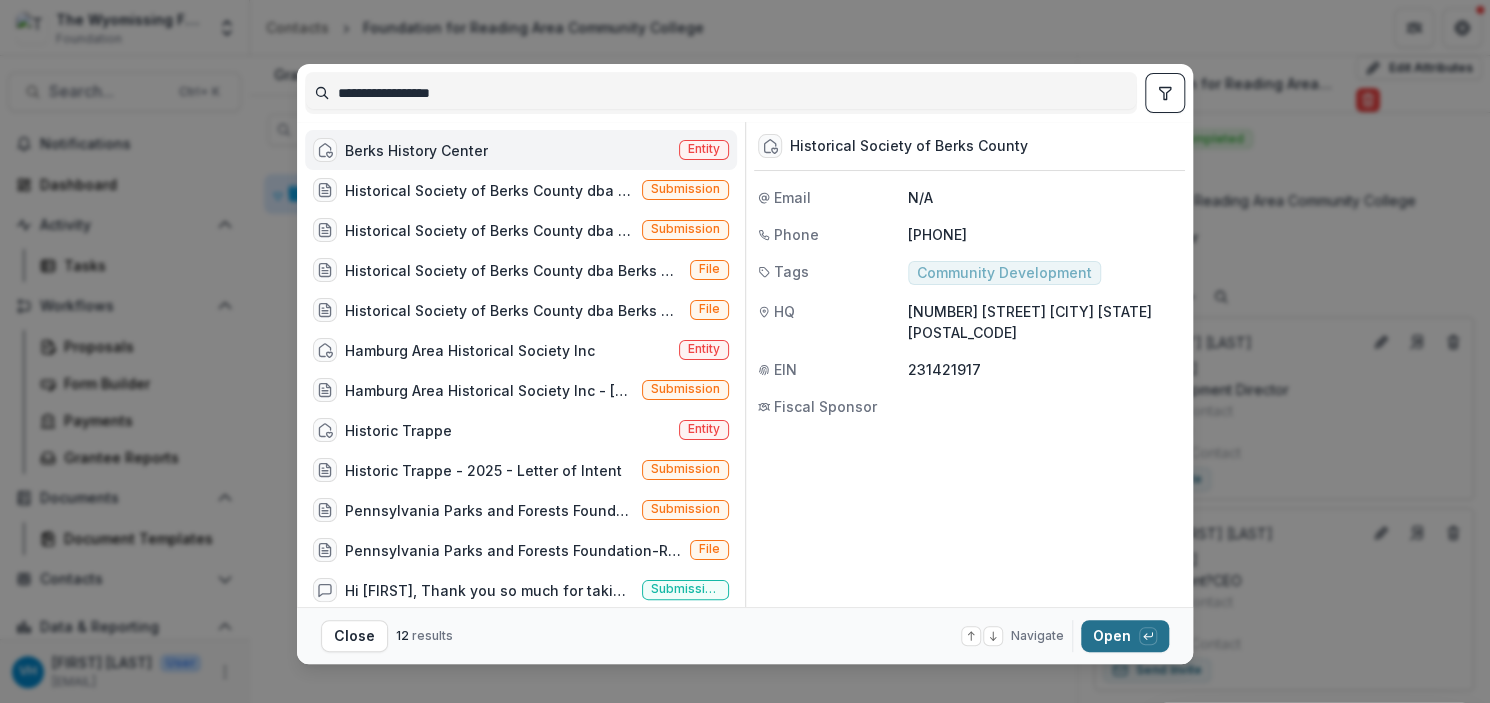click on "Open with enter key" at bounding box center [1125, 636] 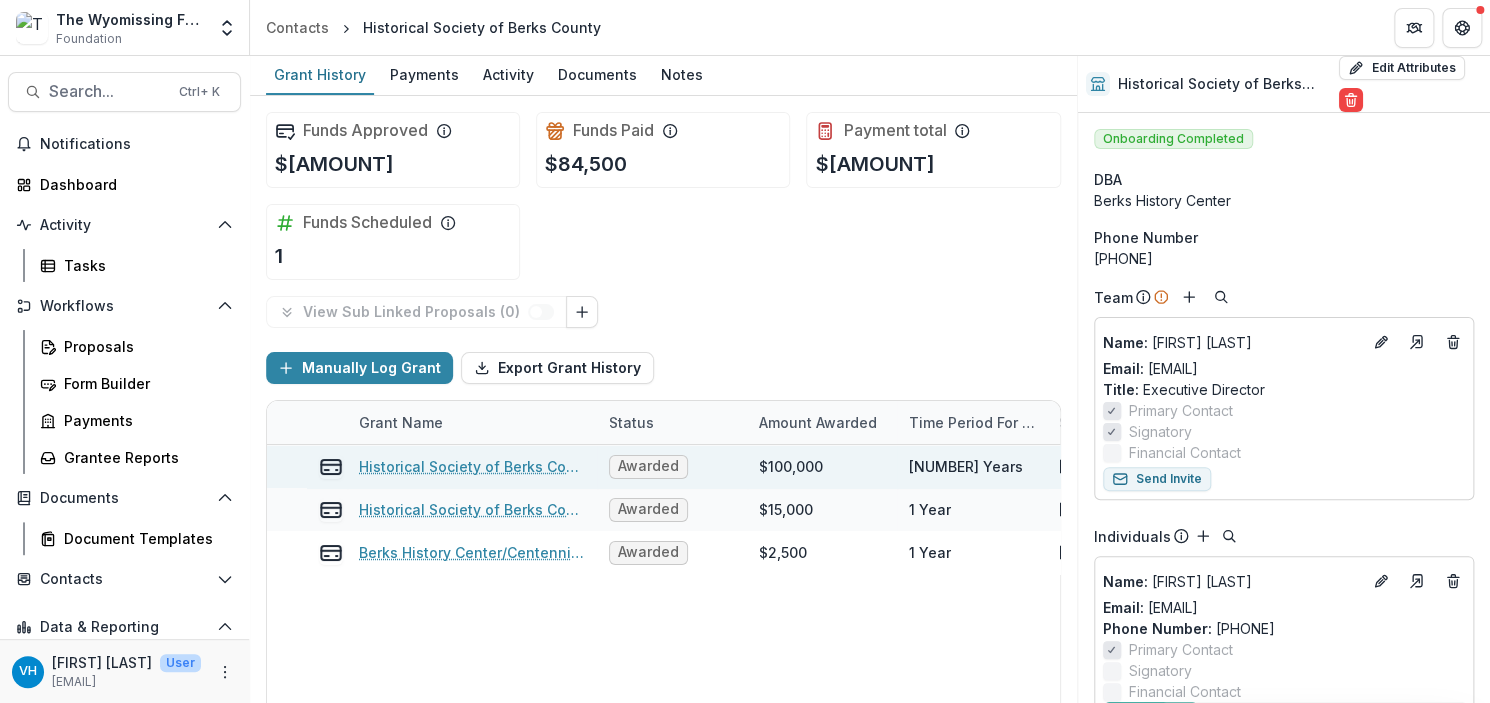 click on "Historical Society of Berks County dba Berks History Center (BHC)/Berks History Center Building R..." at bounding box center (472, 466) 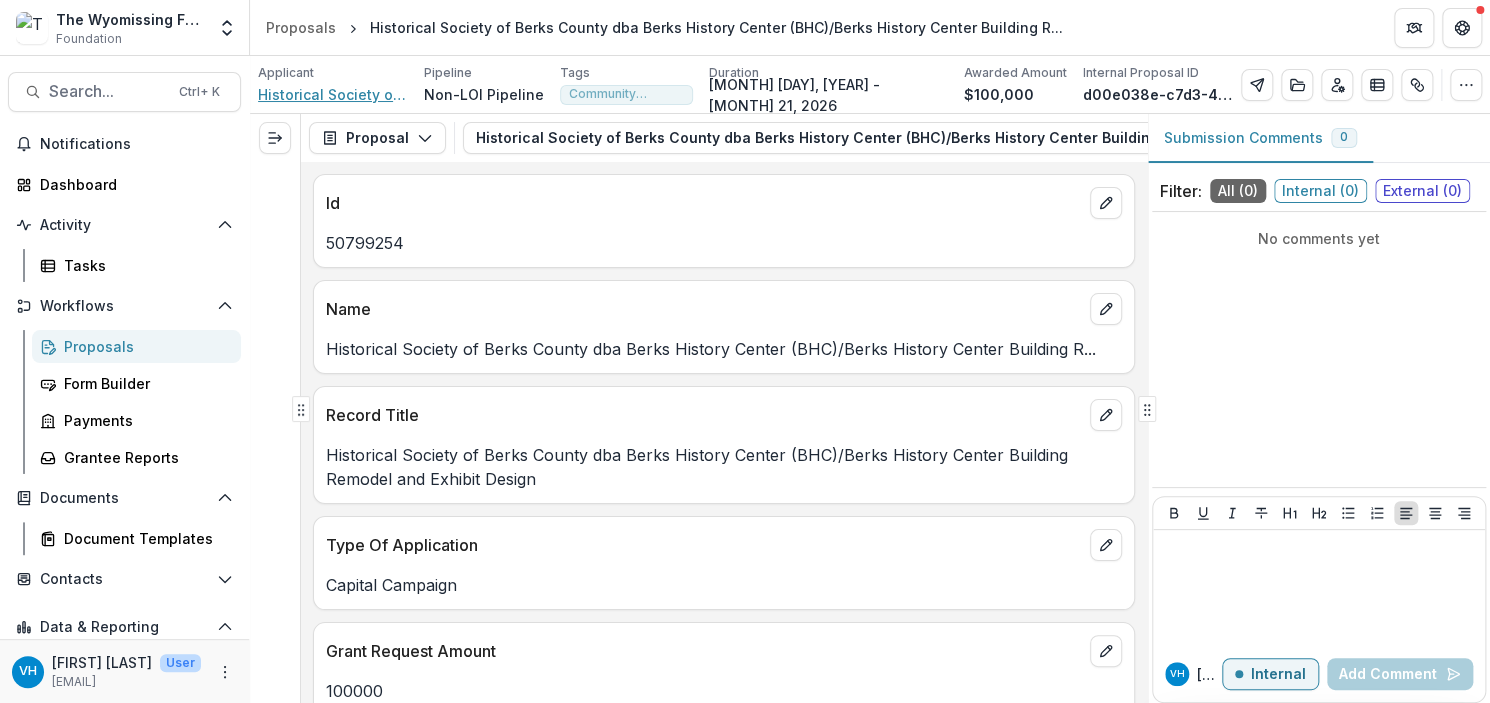 click on "Historical Society of Berks County" at bounding box center [333, 94] 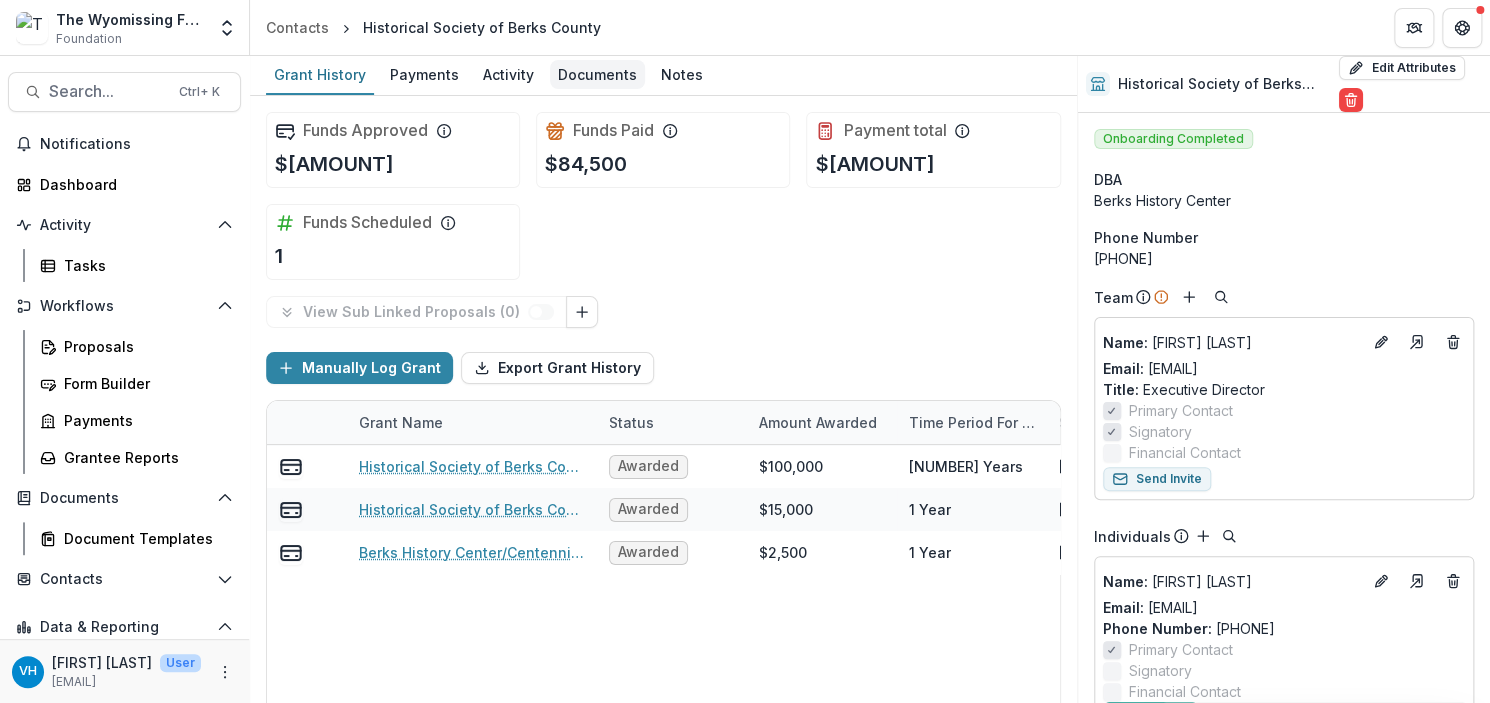 click on "Documents" at bounding box center (597, 74) 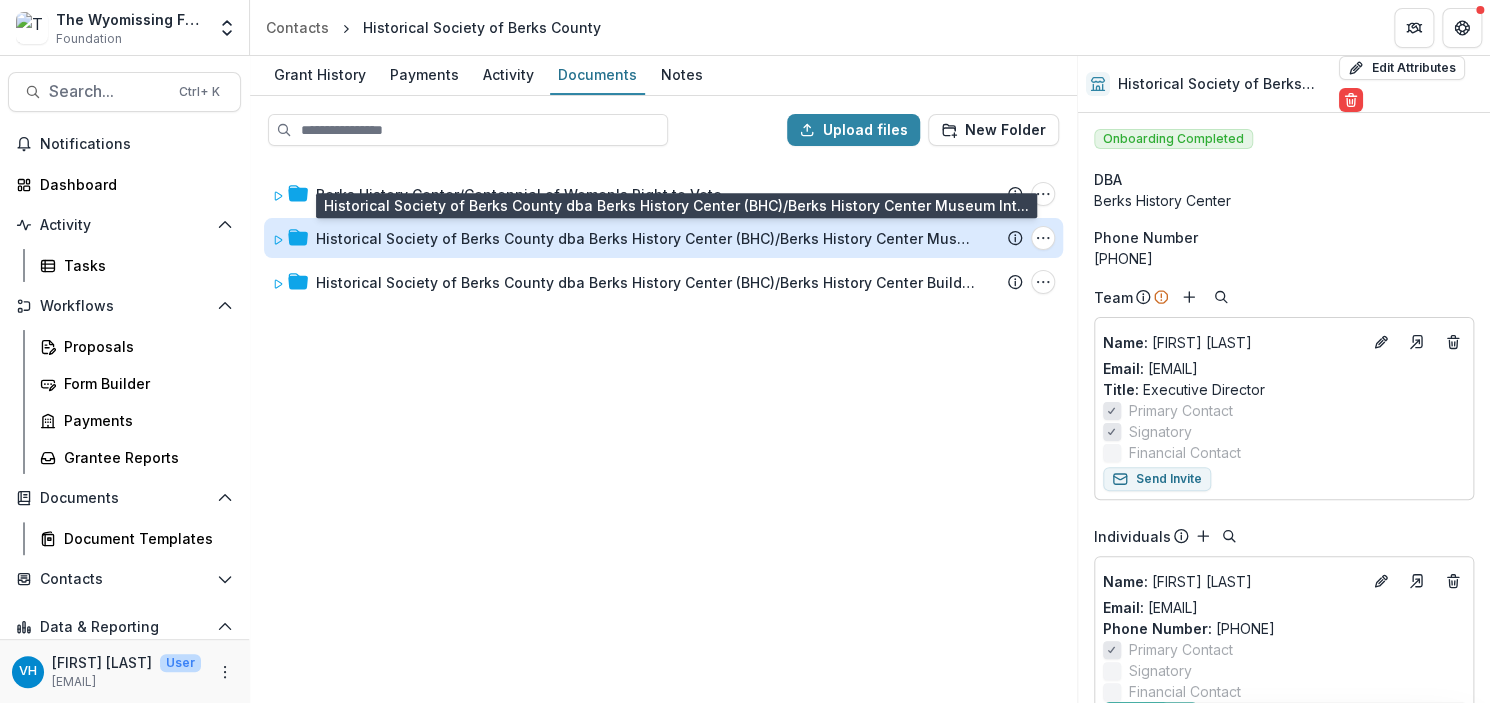 click on "Historical Society of Berks County dba Berks History Center (BHC)/Berks History Center Museum Int..." at bounding box center (646, 238) 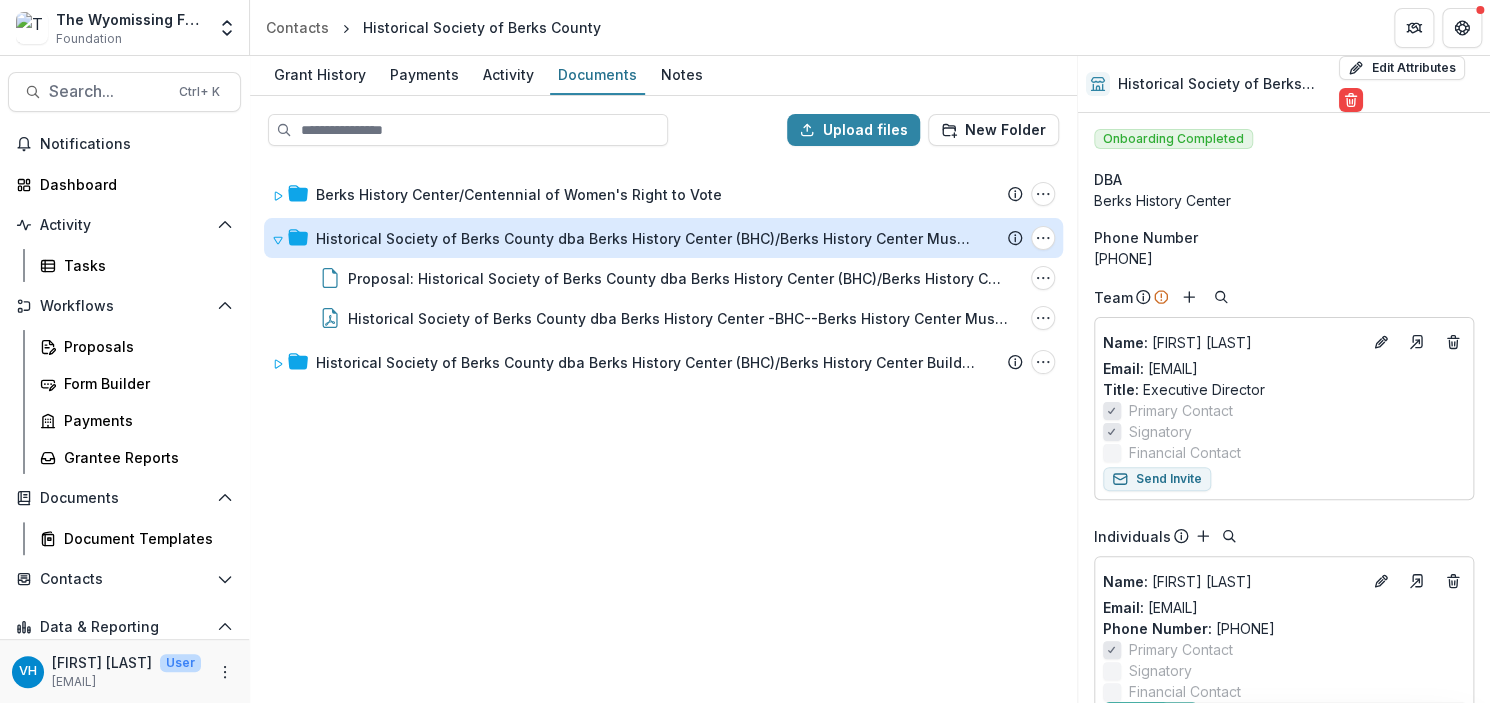 click on "Historical Society of Berks County dba Berks History Center (BHC)/Berks History Center Museum Int..." at bounding box center (646, 238) 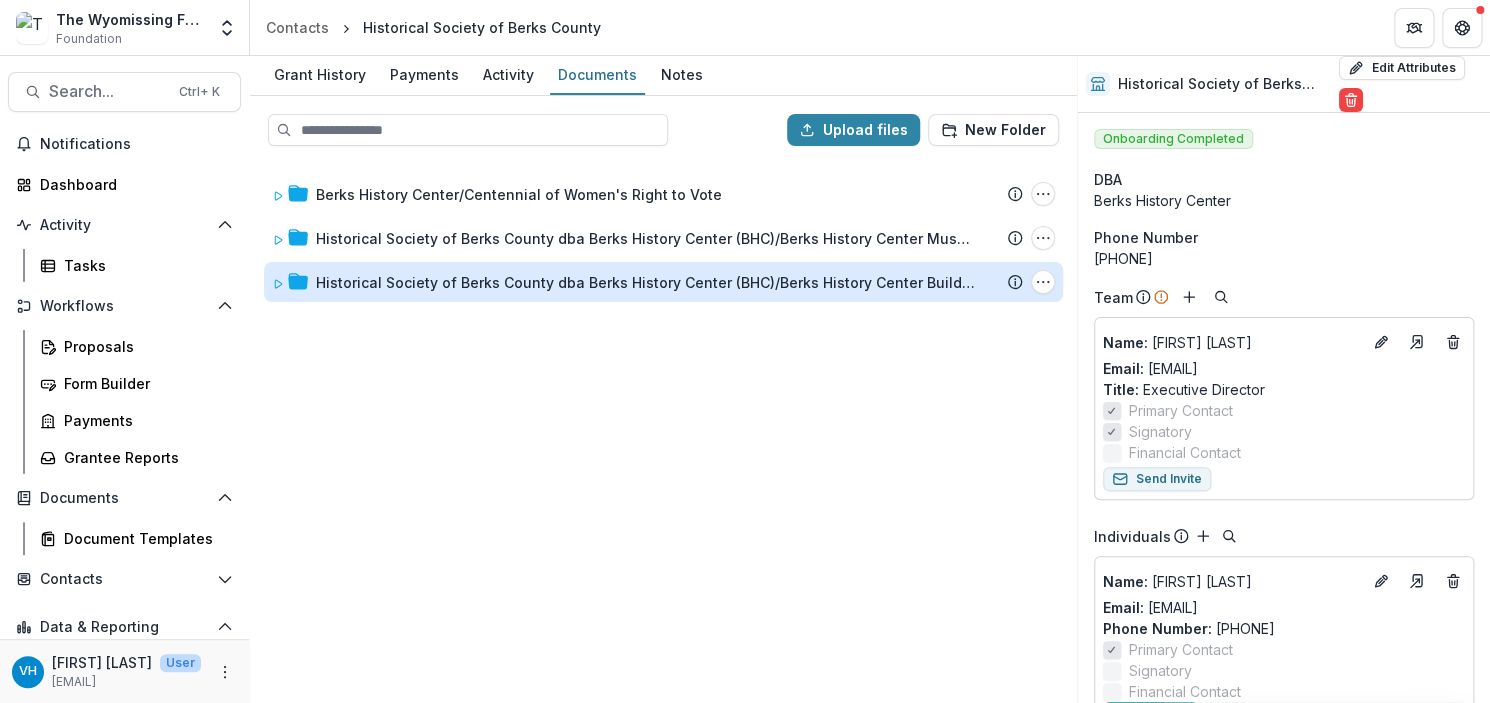 click on "Historical Society of Berks County dba Berks History Center (BHC)/Berks History Center Building R..." at bounding box center [646, 282] 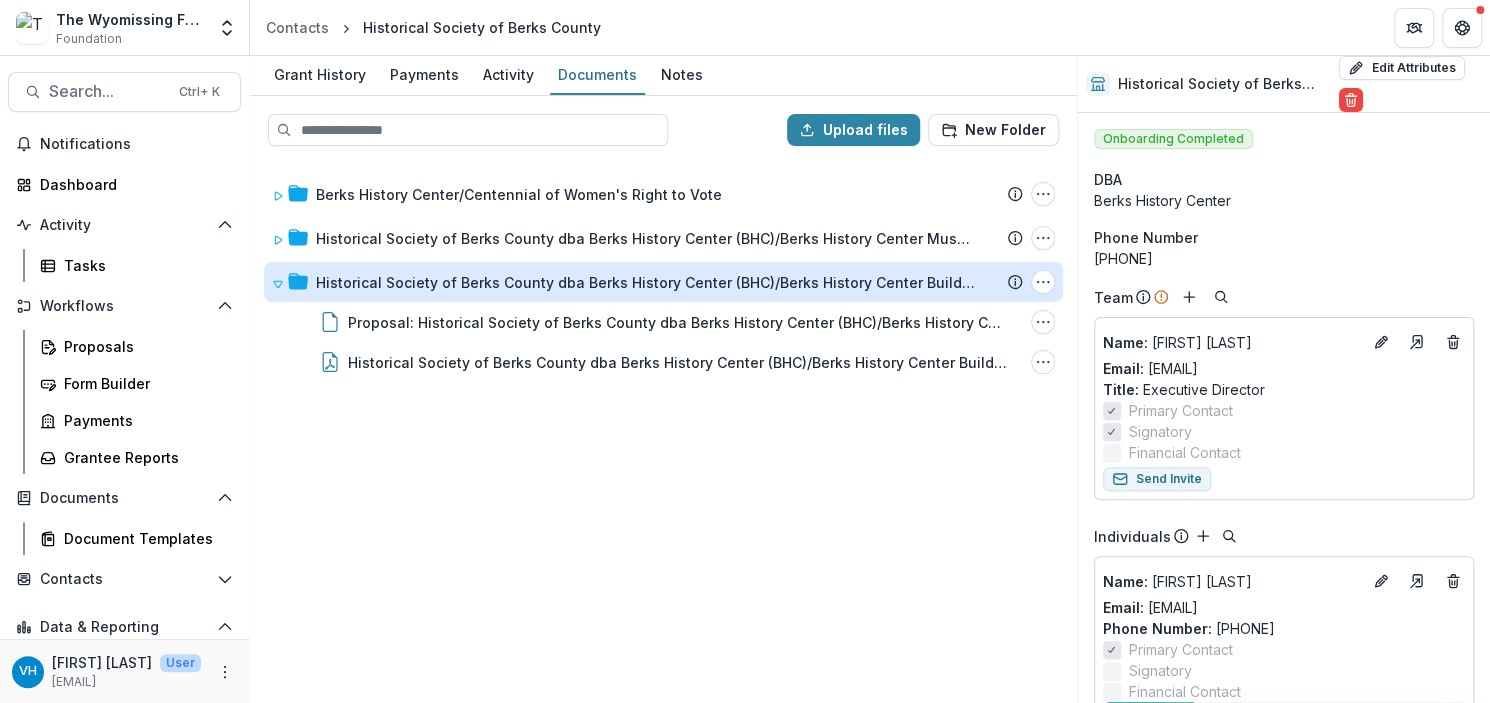 click on "Historical Society of Berks County dba Berks History Center (BHC)/Berks History Center Building R..." at bounding box center (646, 282) 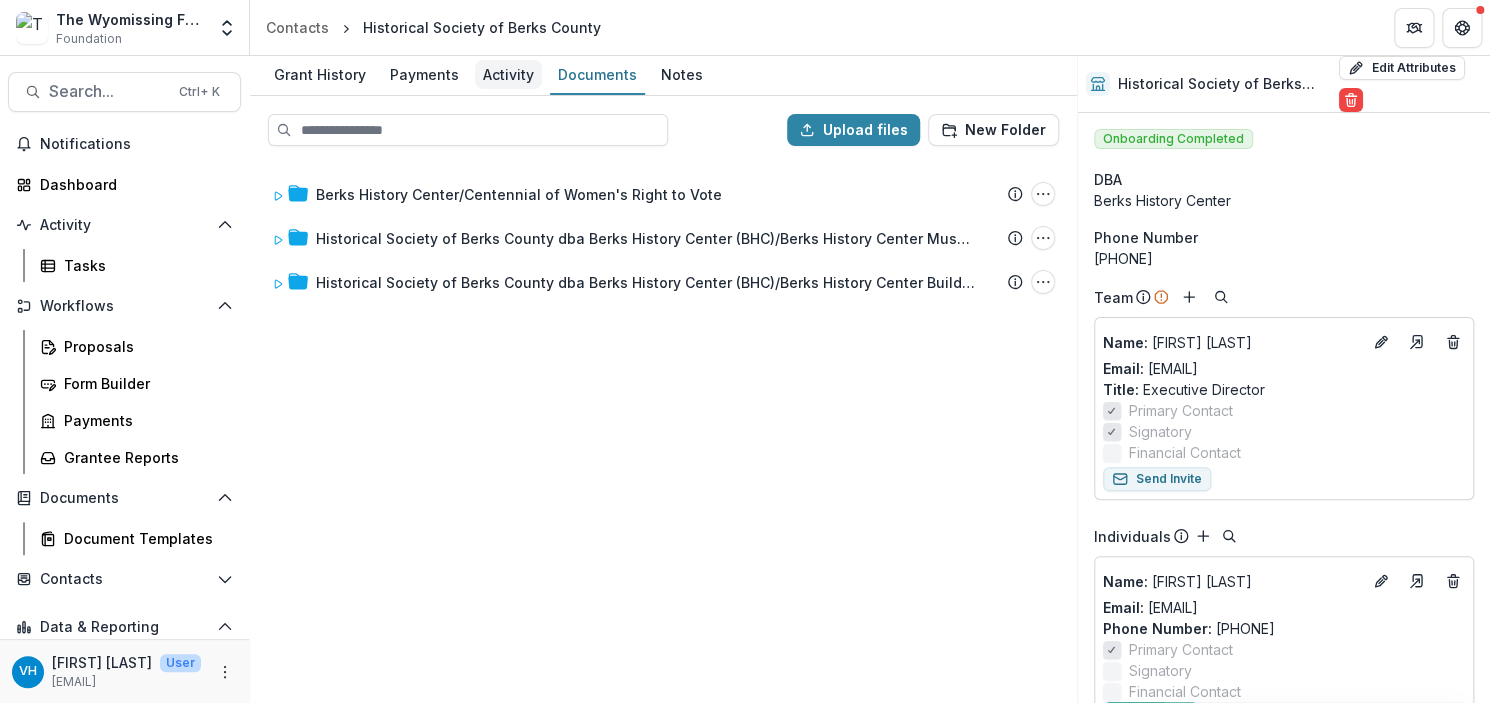click on "Activity" at bounding box center (508, 74) 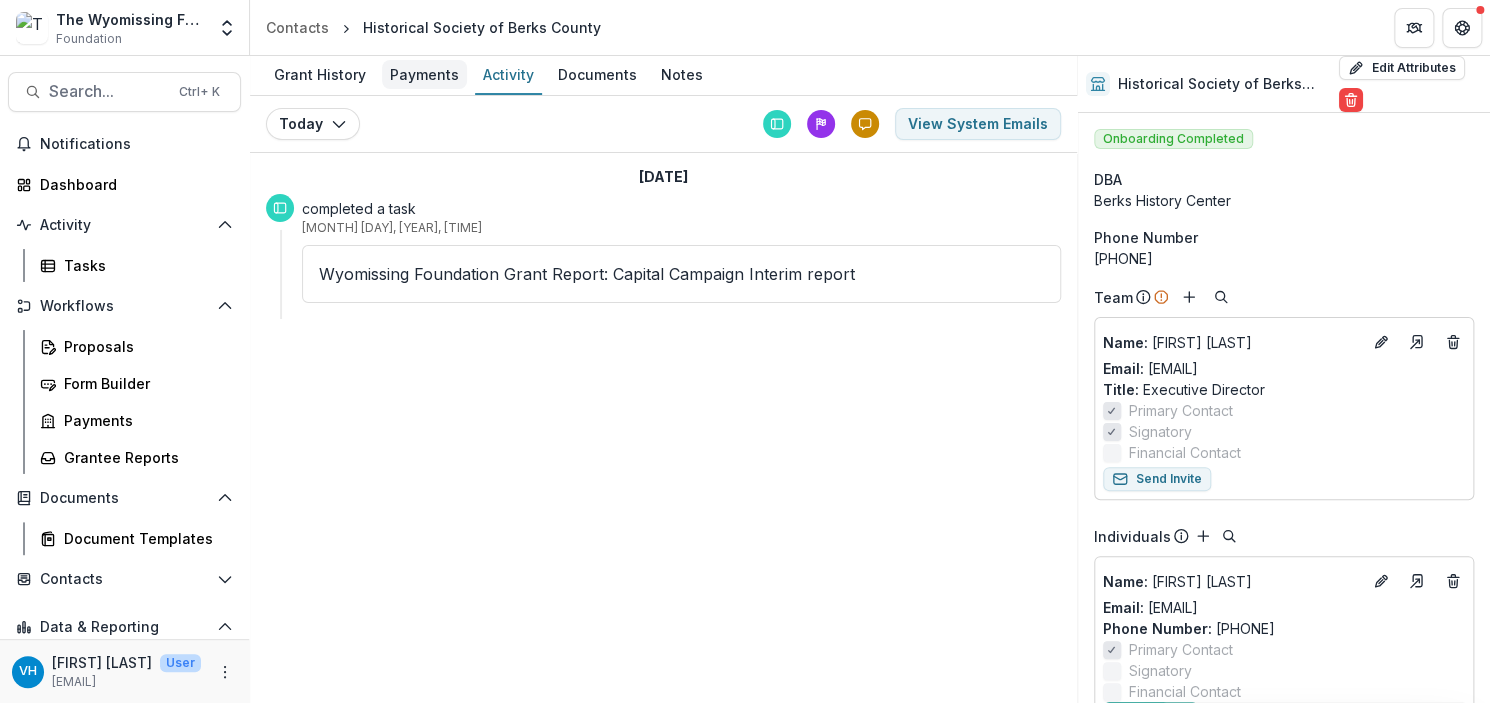 click on "Payments" at bounding box center (424, 74) 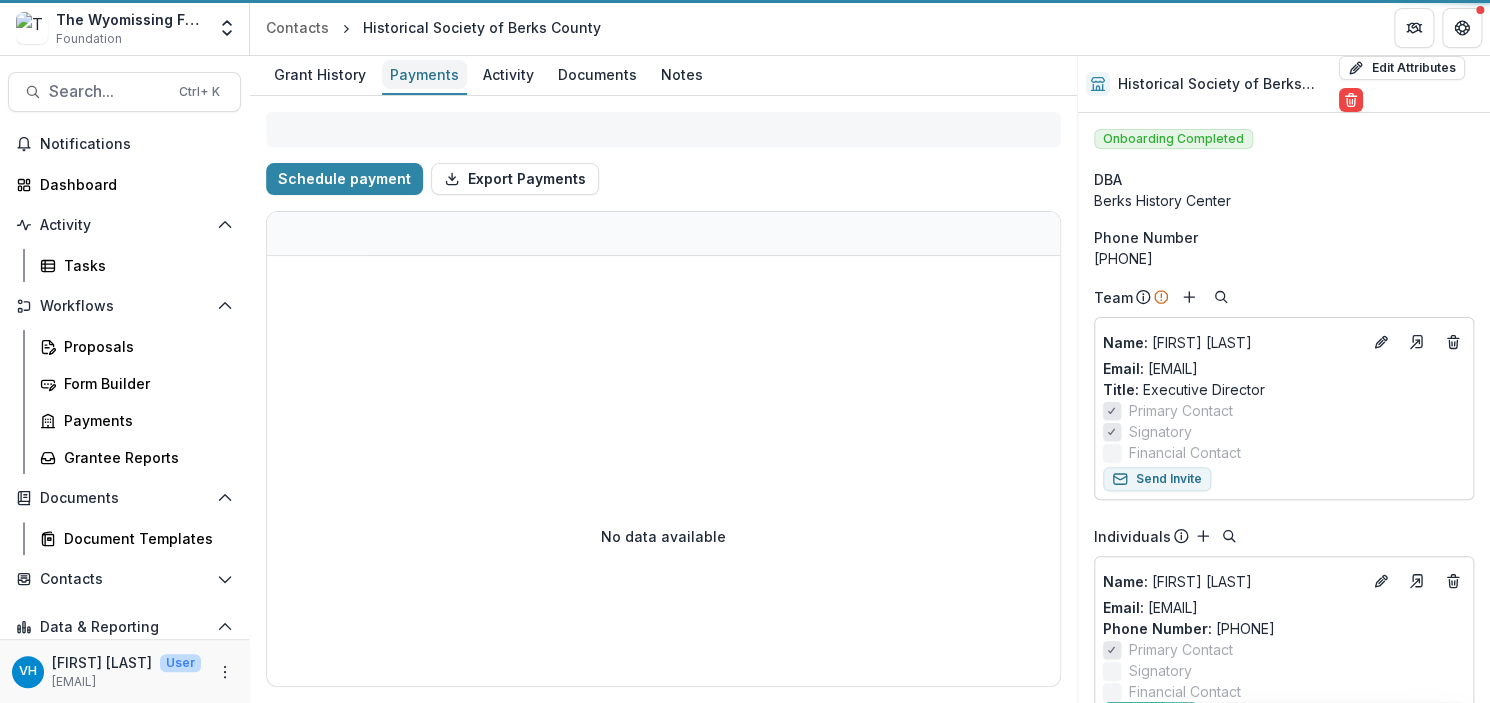 select on "****" 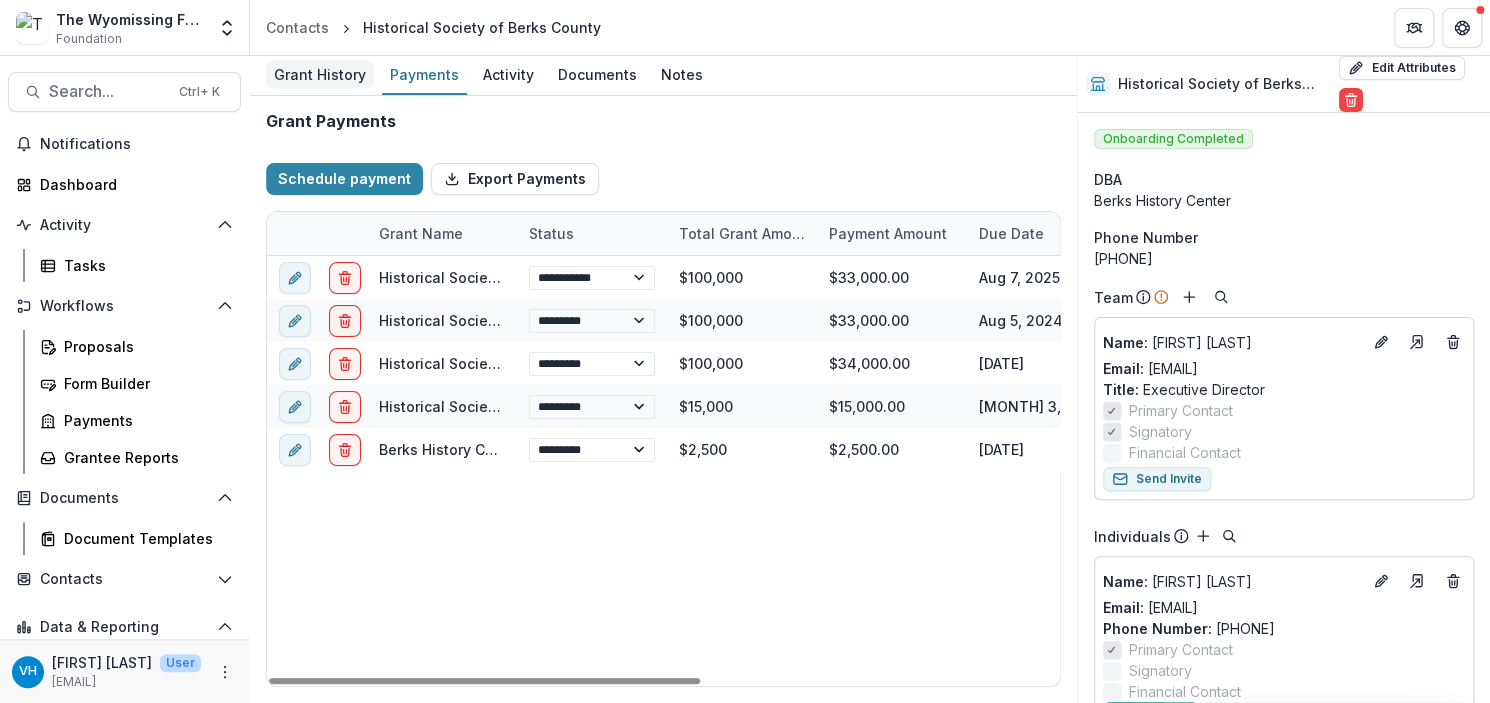 click on "Grant History" at bounding box center [320, 74] 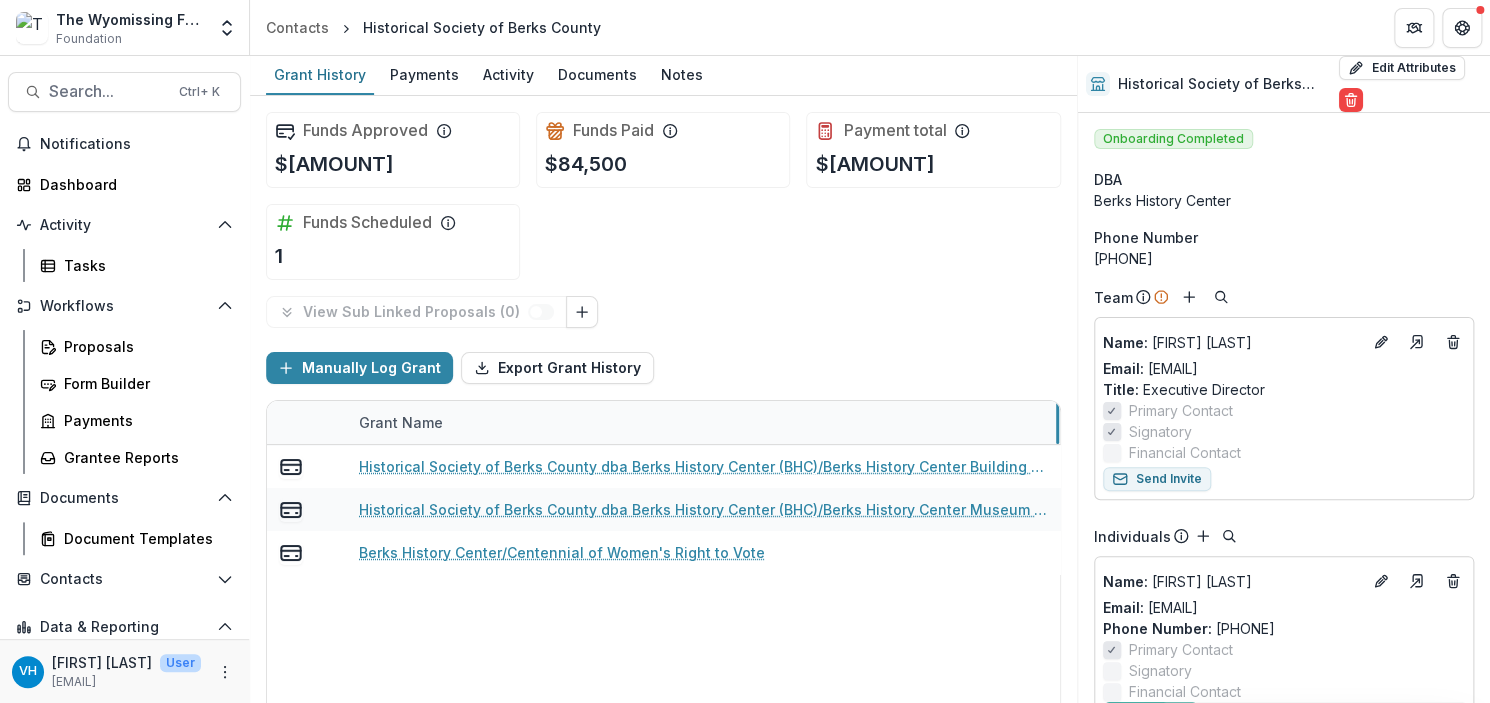 drag, startPoint x: 596, startPoint y: 423, endPoint x: 1058, endPoint y: 419, distance: 462.0173 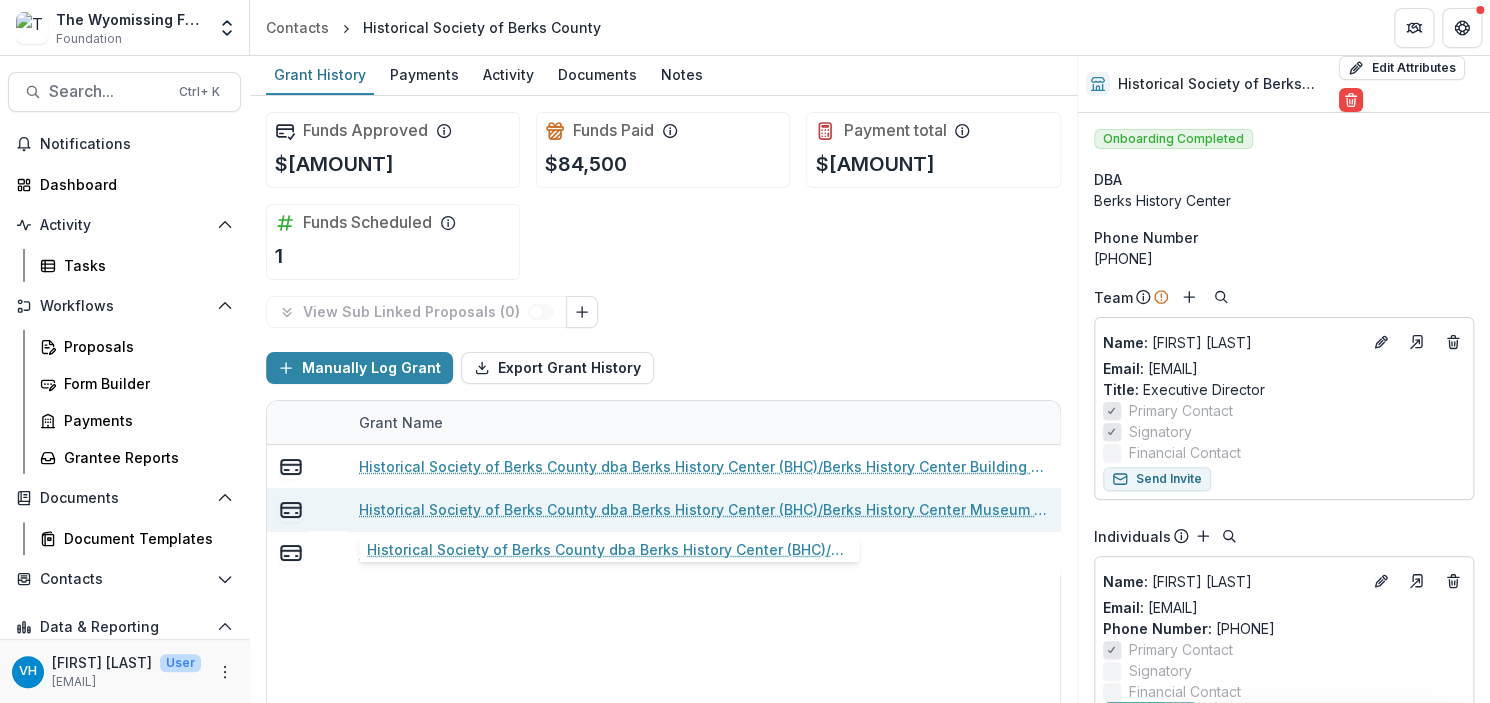 click on "Historical Society of Berks County dba Berks History Center (BHC)/Berks History Center Museum Int..." at bounding box center [703, 509] 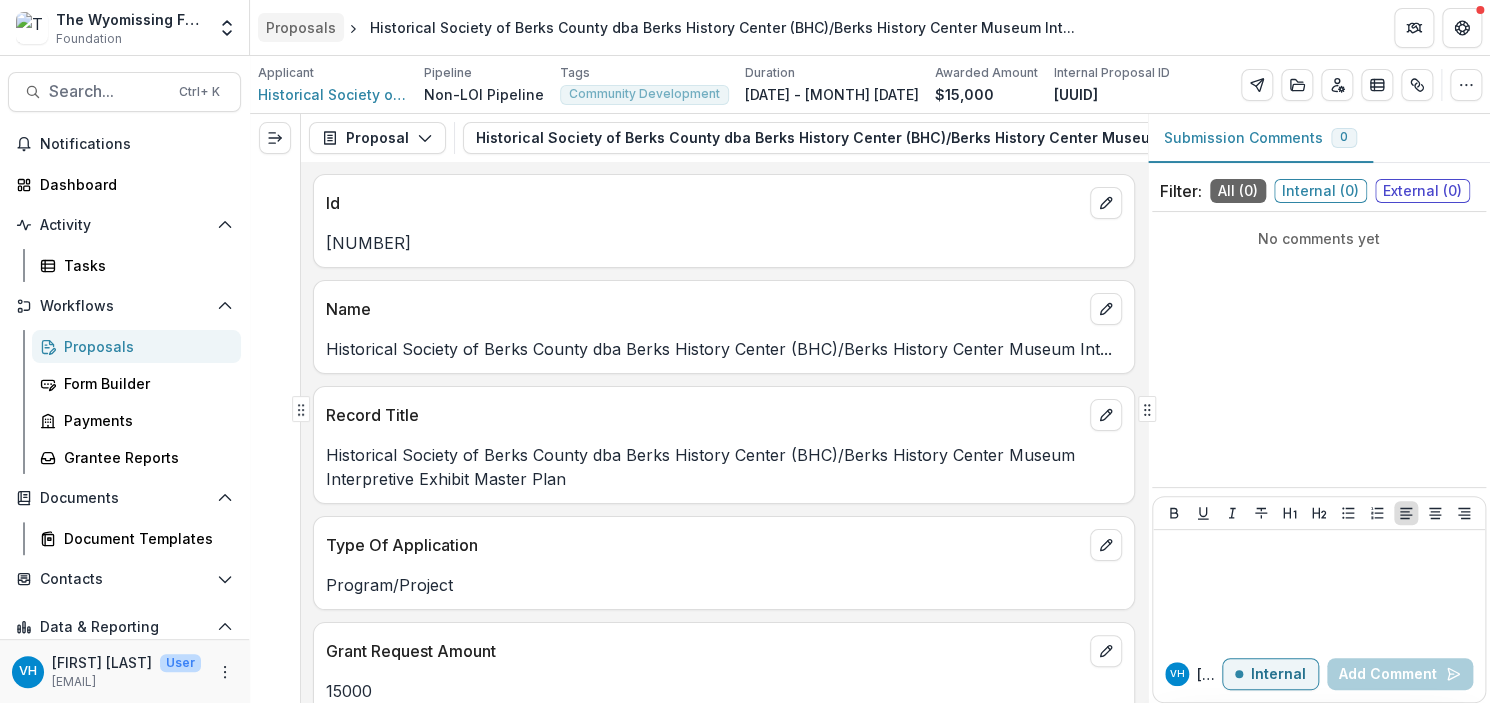 click on "Proposals" at bounding box center [301, 27] 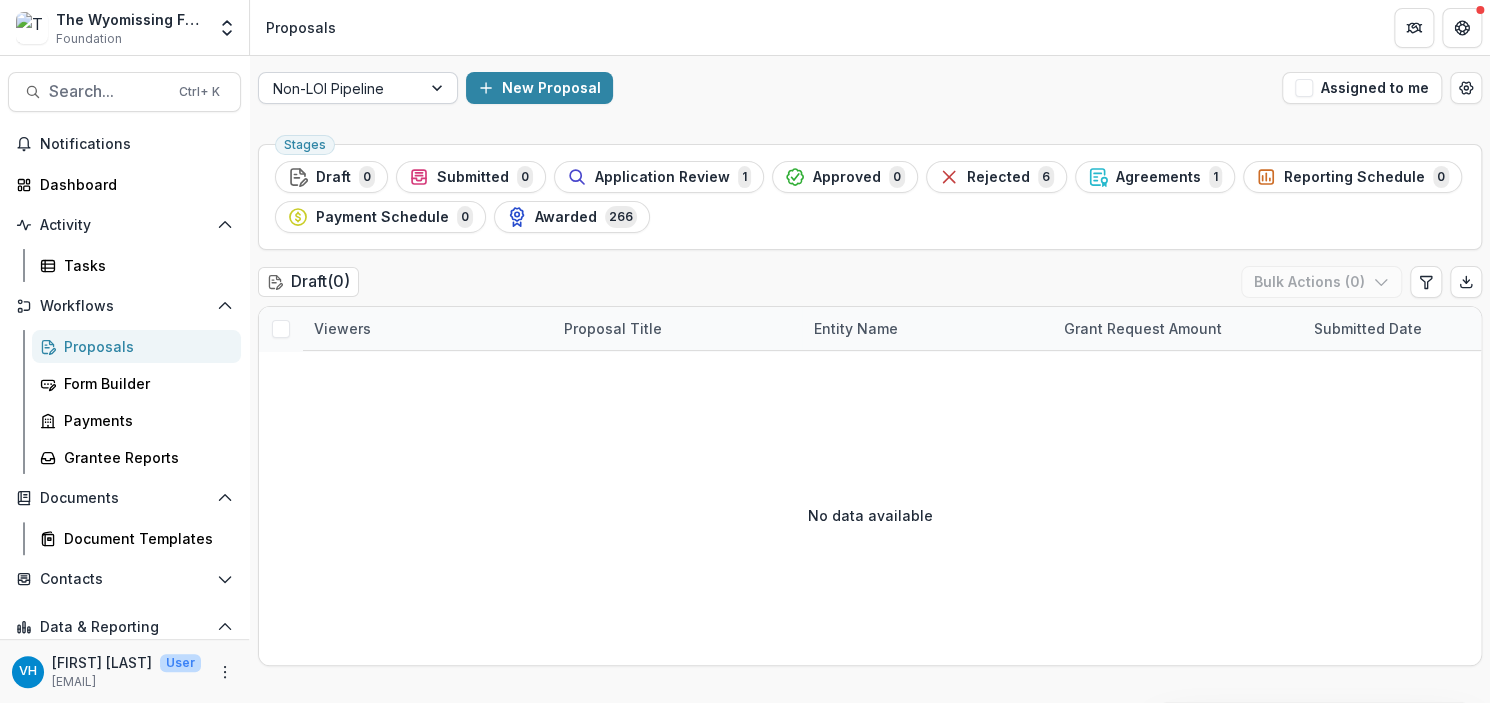click at bounding box center [340, 88] 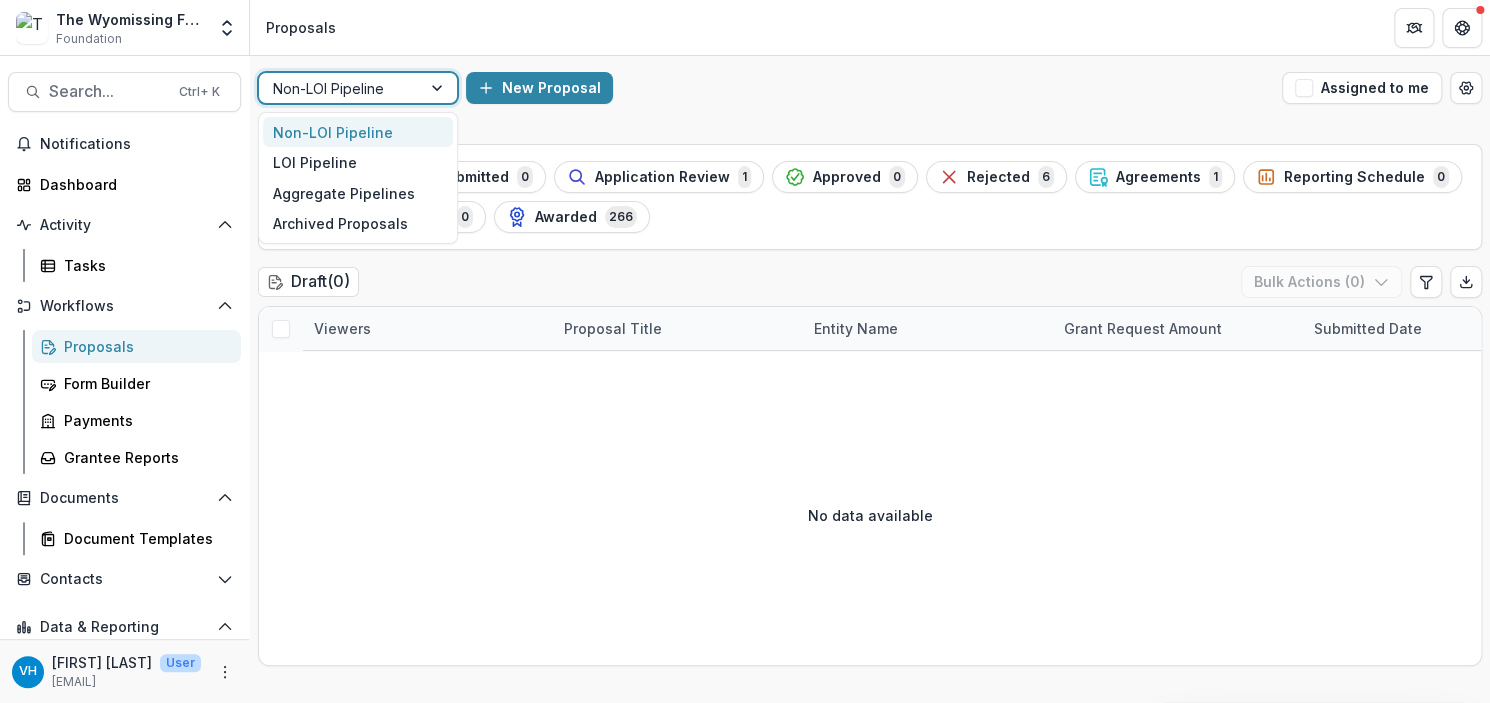 click at bounding box center [340, 88] 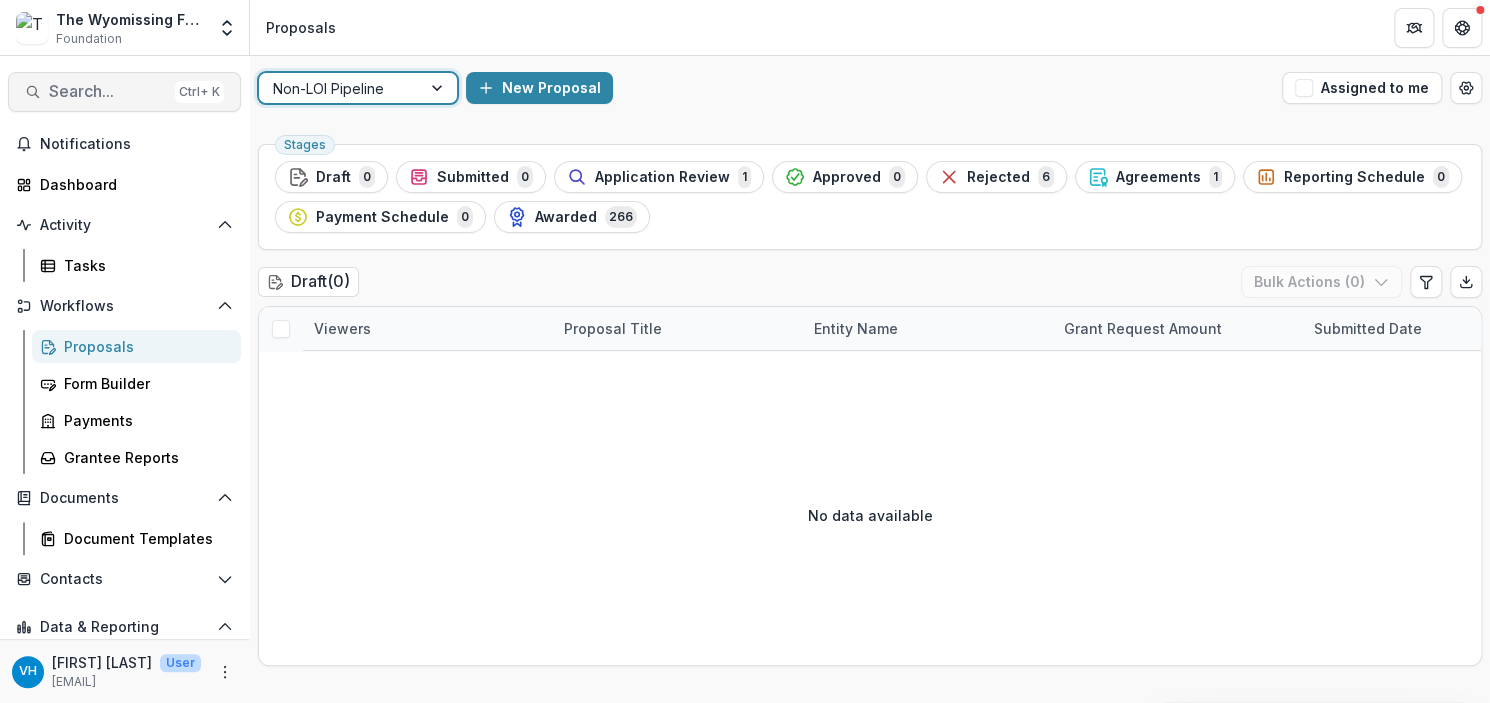 click on "Search..." at bounding box center (108, 91) 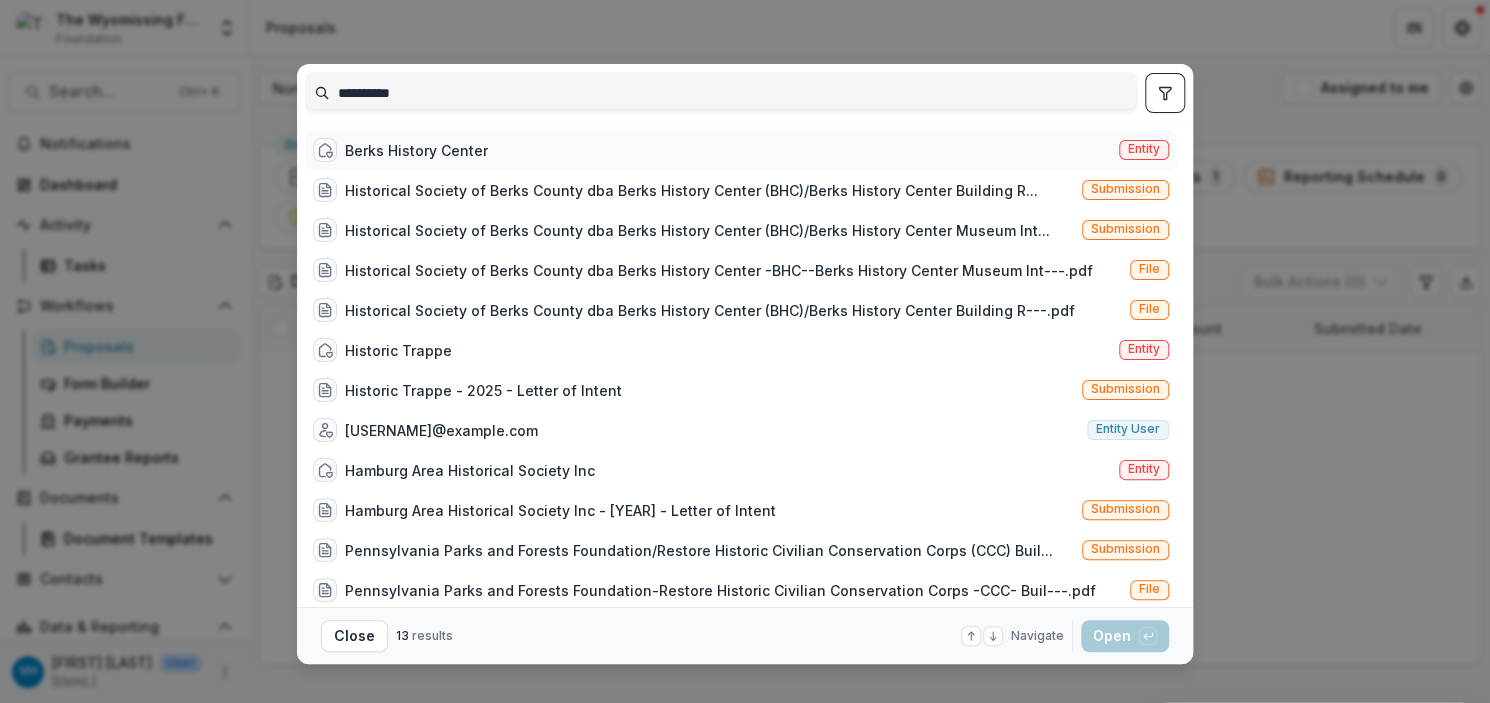 type on "**********" 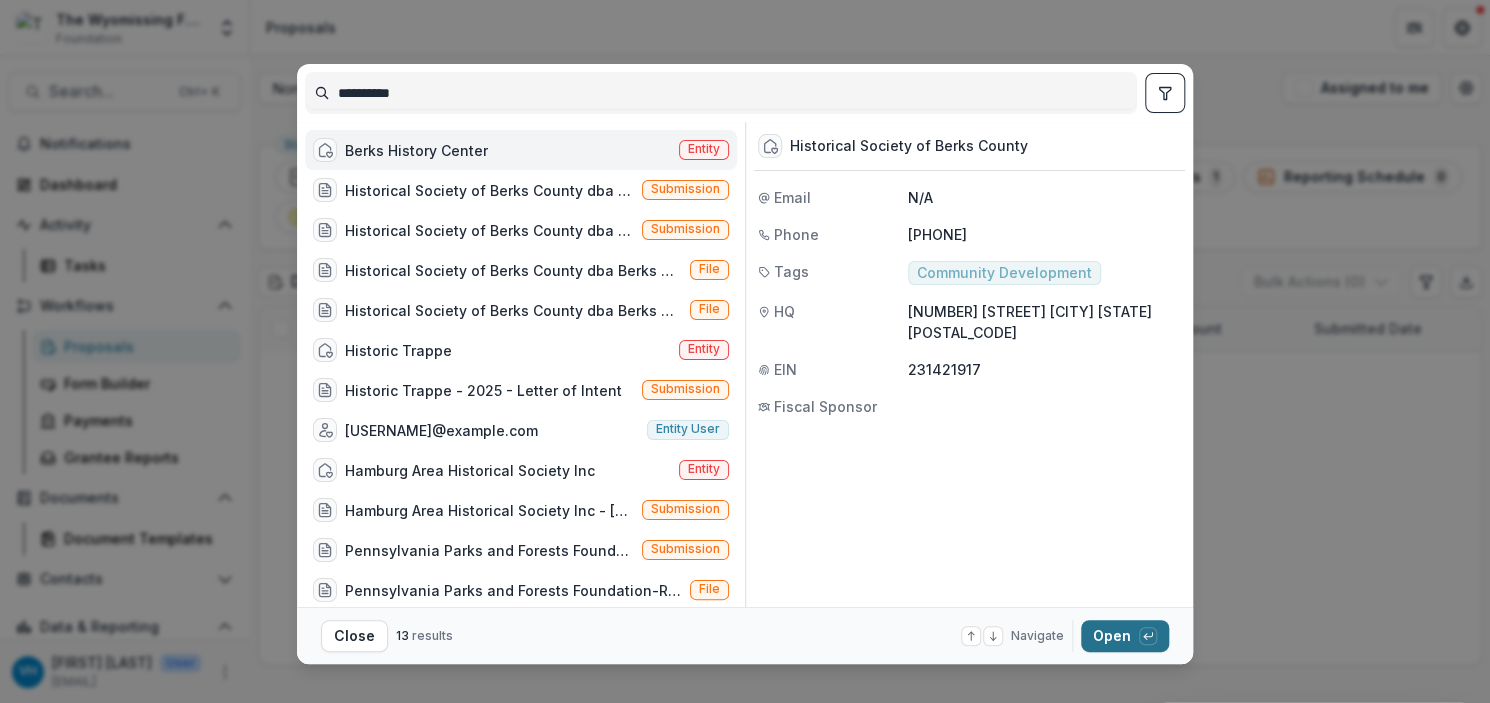 click on "Open with enter key" at bounding box center [1125, 636] 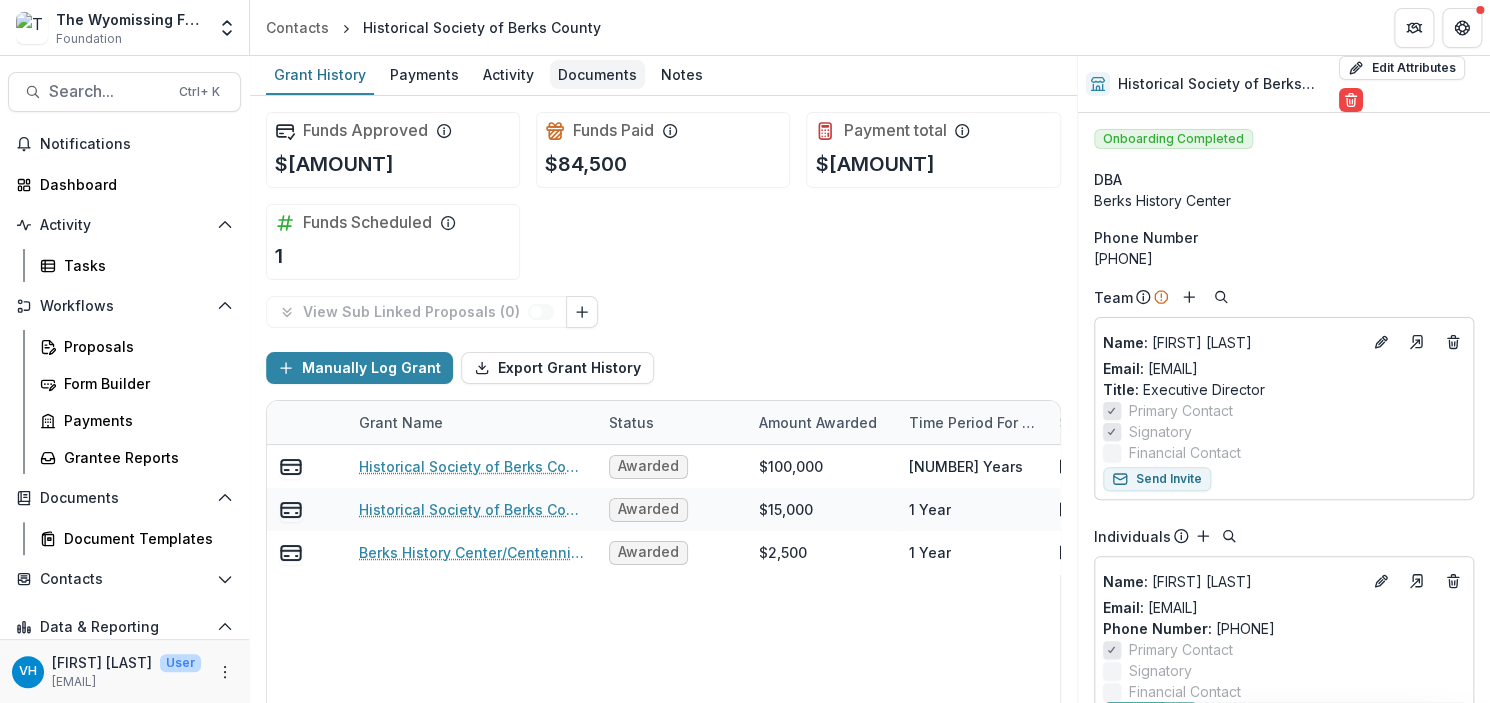 click on "Documents" at bounding box center (597, 74) 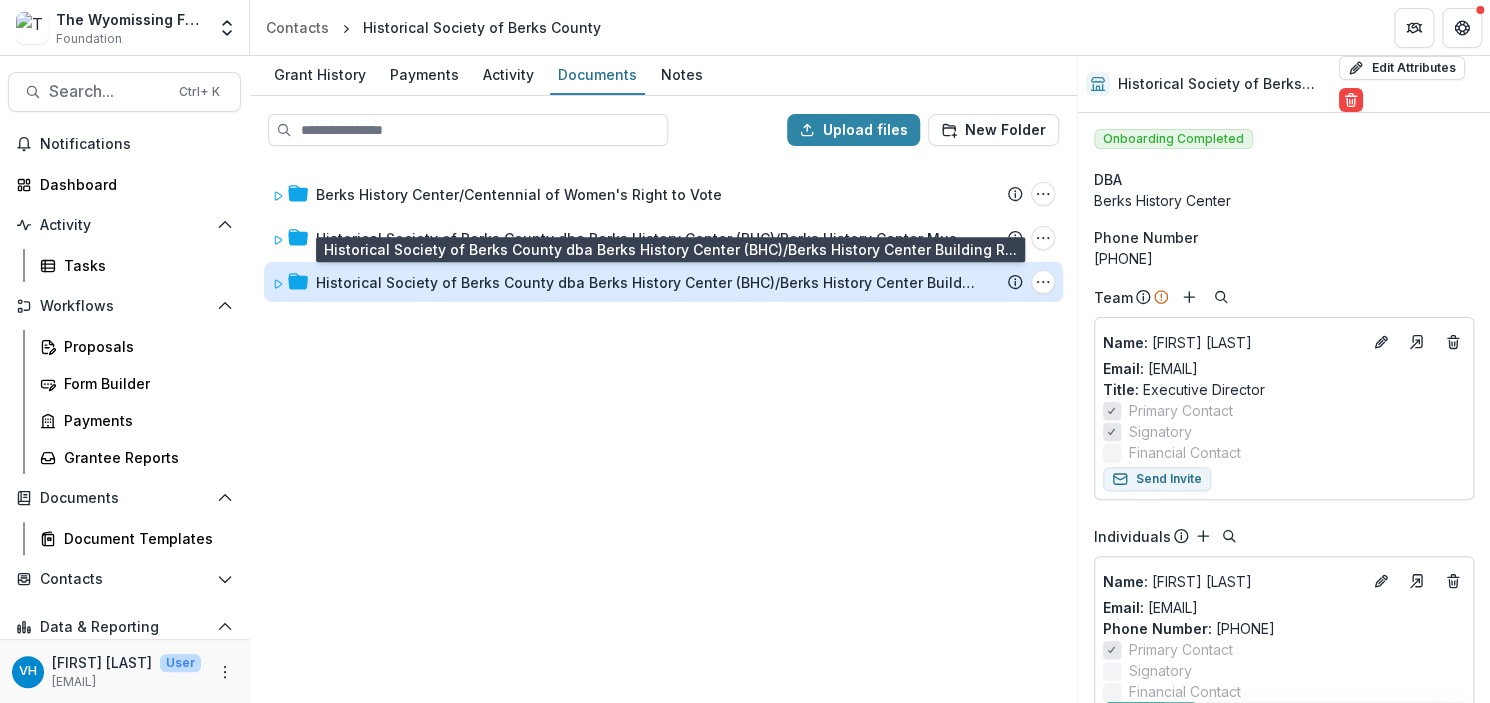 click on "Historical Society of Berks County dba Berks History Center (BHC)/Berks History Center Building R..." at bounding box center (646, 282) 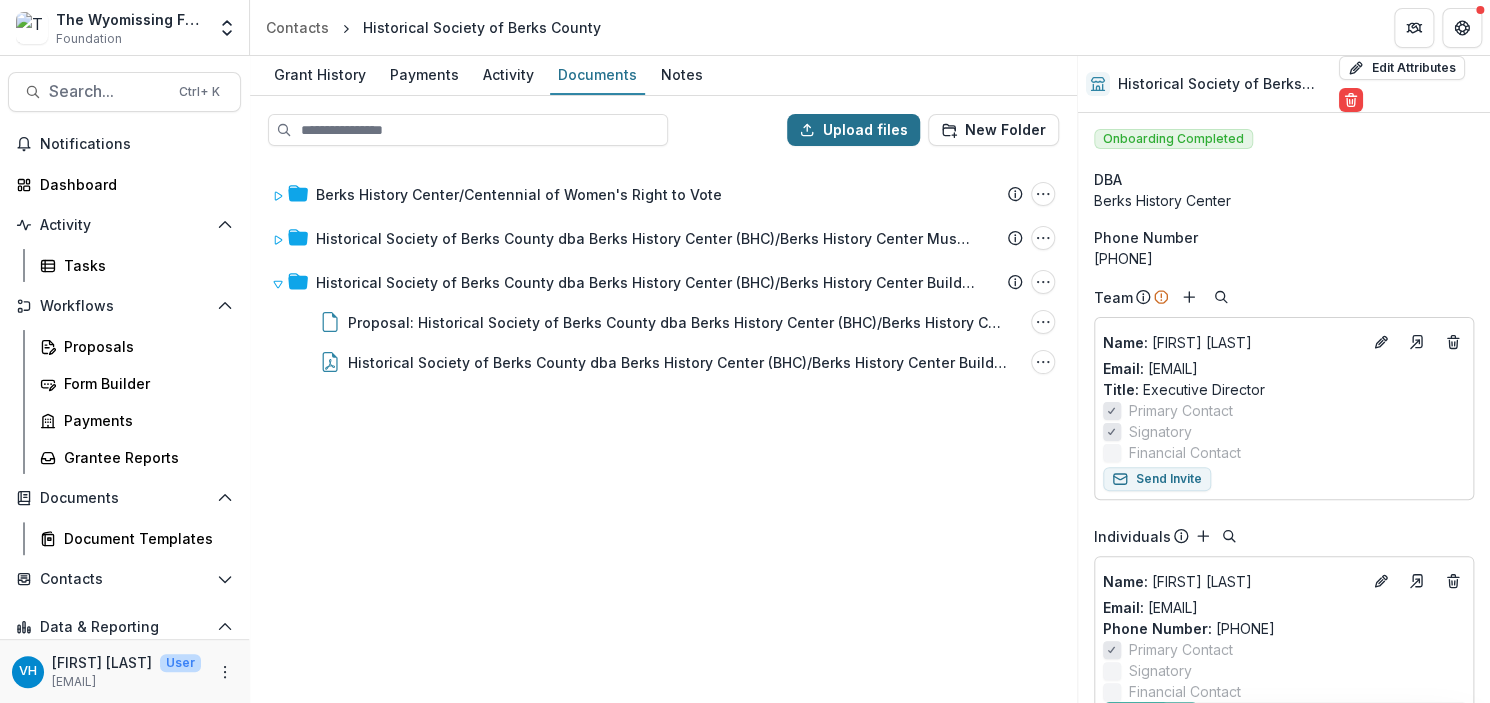 click on "Upload files" at bounding box center (853, 130) 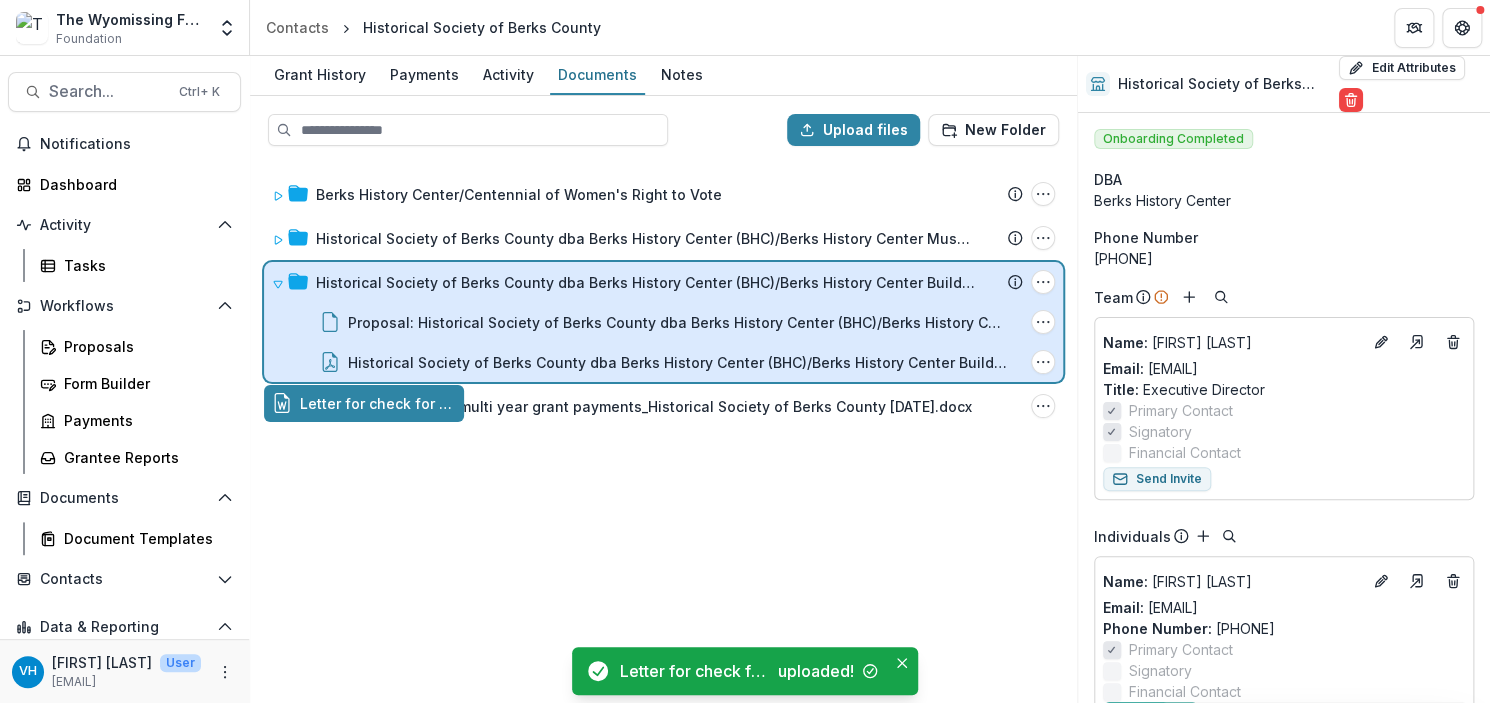 drag, startPoint x: 521, startPoint y: 410, endPoint x: 523, endPoint y: 339, distance: 71.02816 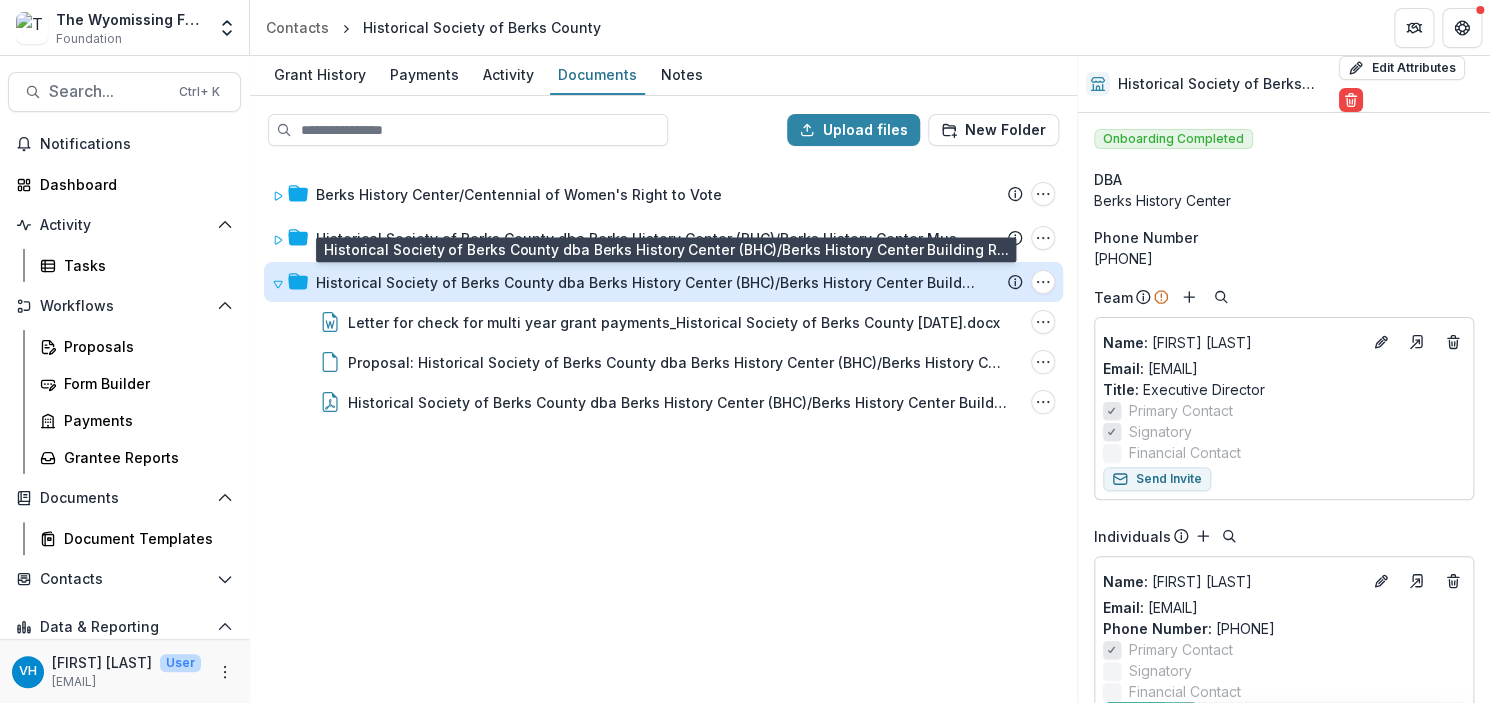 click on "Historical Society of Berks County dba Berks History Center (BHC)/Berks History Center Building R..." at bounding box center (646, 282) 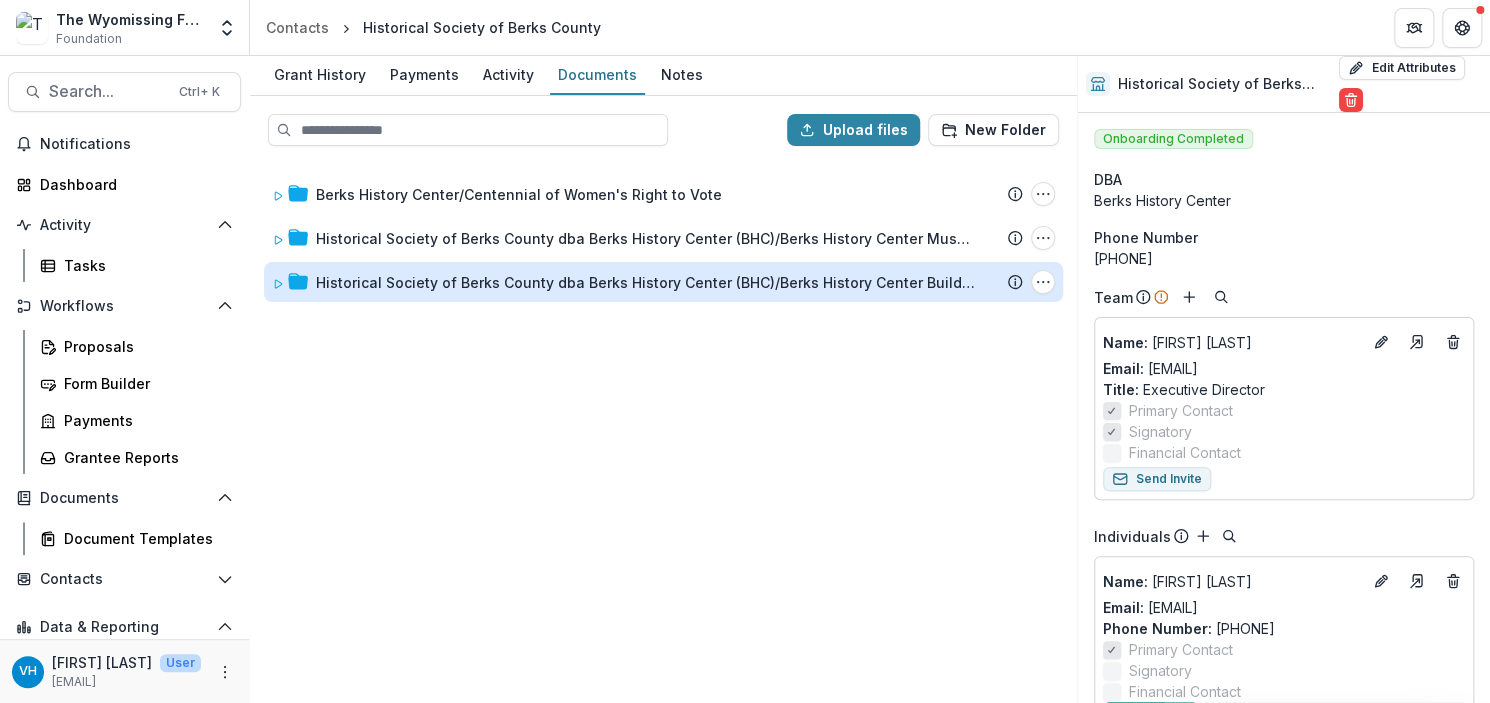 click on "Historical Society of Berks County dba Berks History Center (BHC)/Berks History Center Building R..." at bounding box center (646, 282) 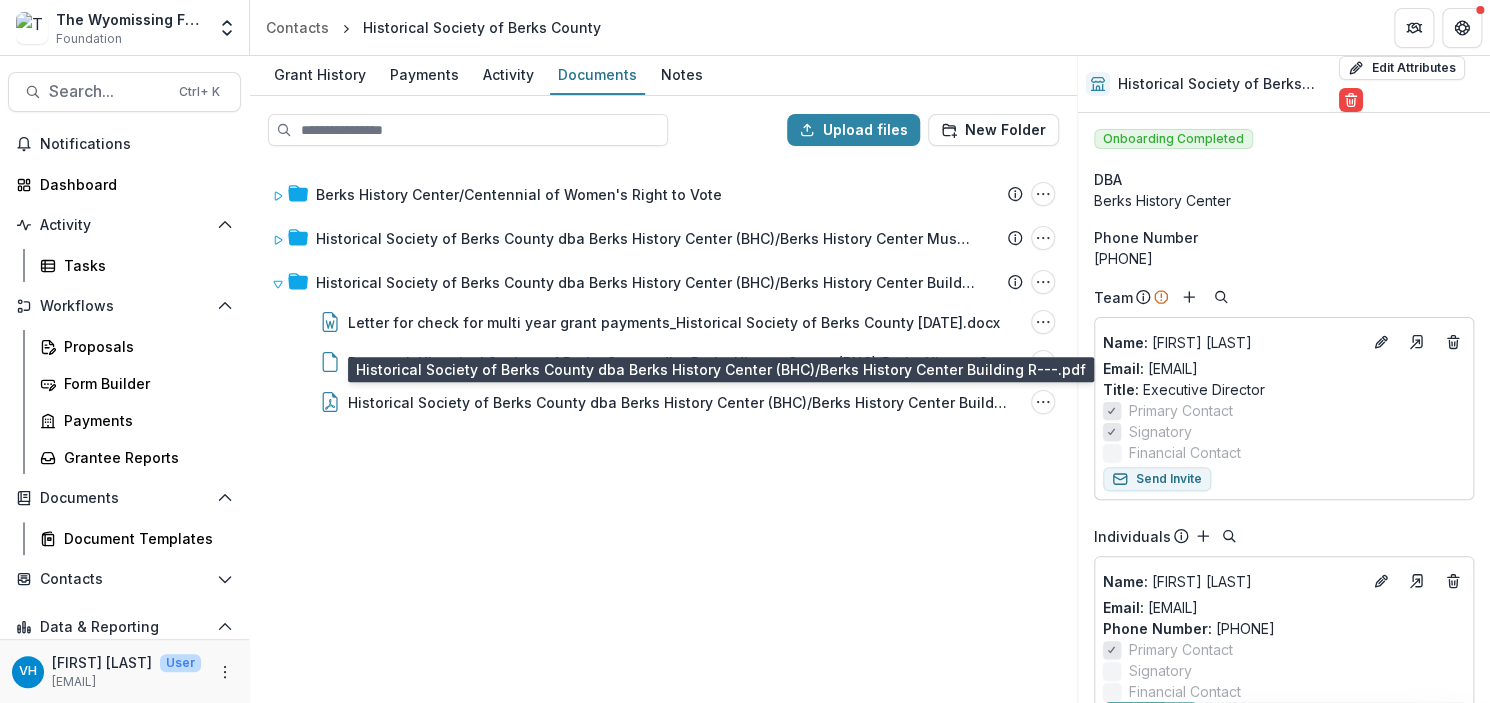 click on "Berks History Center/Centennial of Women's Right to Vote Submission Temelio Proposal Attached Submission Report Tasks No tasks Folder Options Rename Add Subfolder Delete Historical Society of Berks County dba Berks History Center (BHC)/Berks History Center Museum Int... Submission Temelio Proposal Attached Submission Report Tasks No tasks Folder Options Rename Add Subfolder Delete Historical Society of Berks County dba Berks History Center (BHC)/Berks History Center Building R... Submission Temelio Proposal Attached Submission Report Tasks Wyomissing Foundation Grant Report Folder Options Rename Add Subfolder Delete Letter for check for multi year grant payments_Historical Society of Berks County 8.5.2025.docx File Options Download Rename Delete Proposal: Historical Society of Berks County dba Berks History Center (BHC)/Berks History Center Building R... File Options Download Rename Delete Historical Society of Berks County dba Berks History Center -BHC--Berks History Center Building R---.pdf File Options" at bounding box center [663, 431] 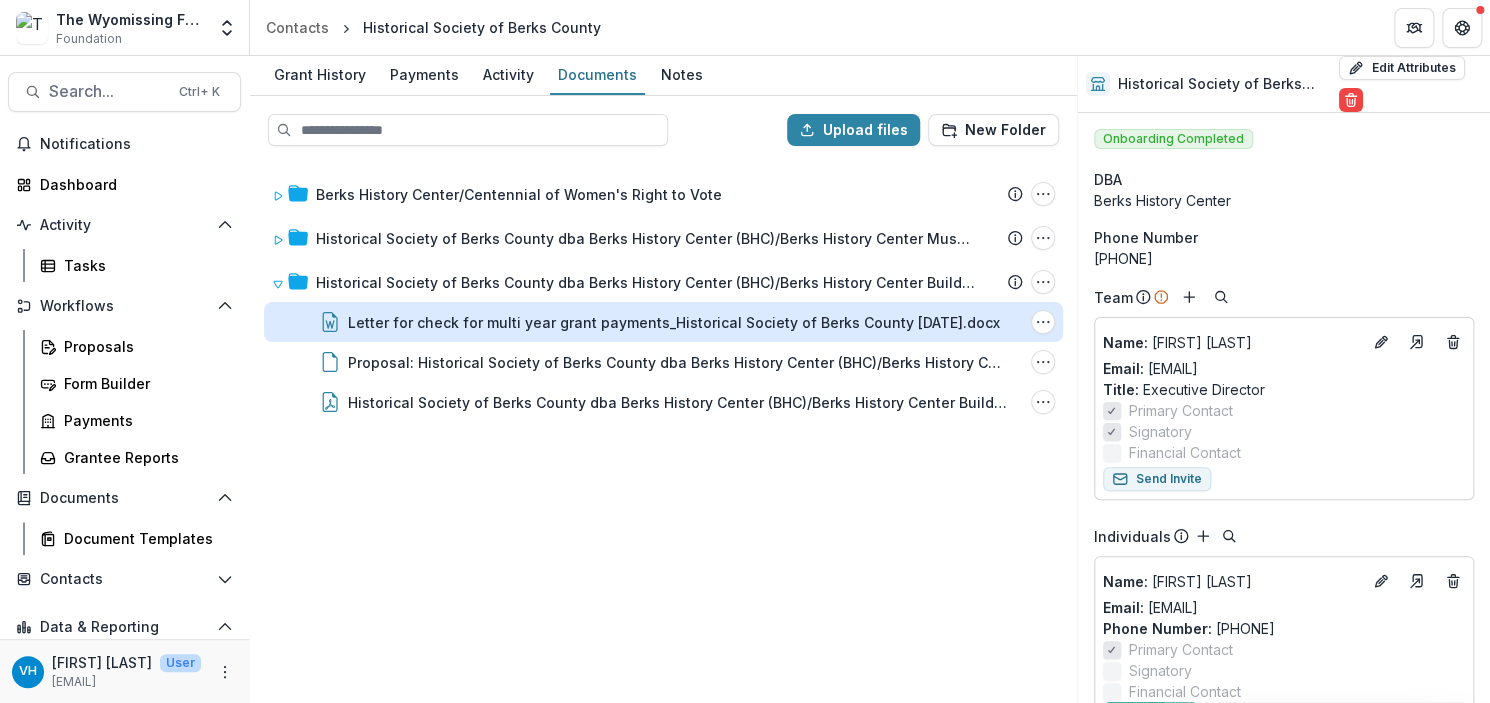 click on "Letter for check for multi year grant payments_Historical Society of Berks County [DATE].docx" at bounding box center (674, 322) 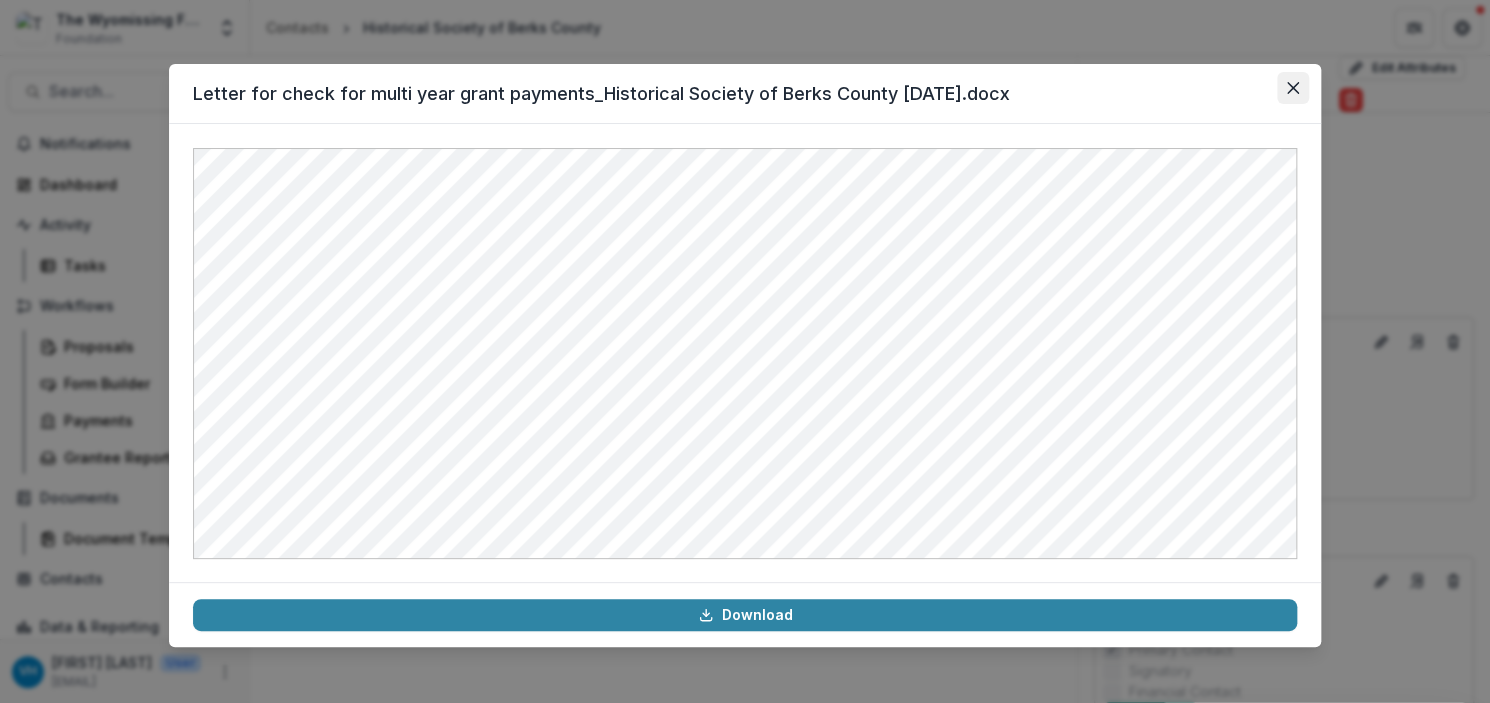 click at bounding box center [1293, 88] 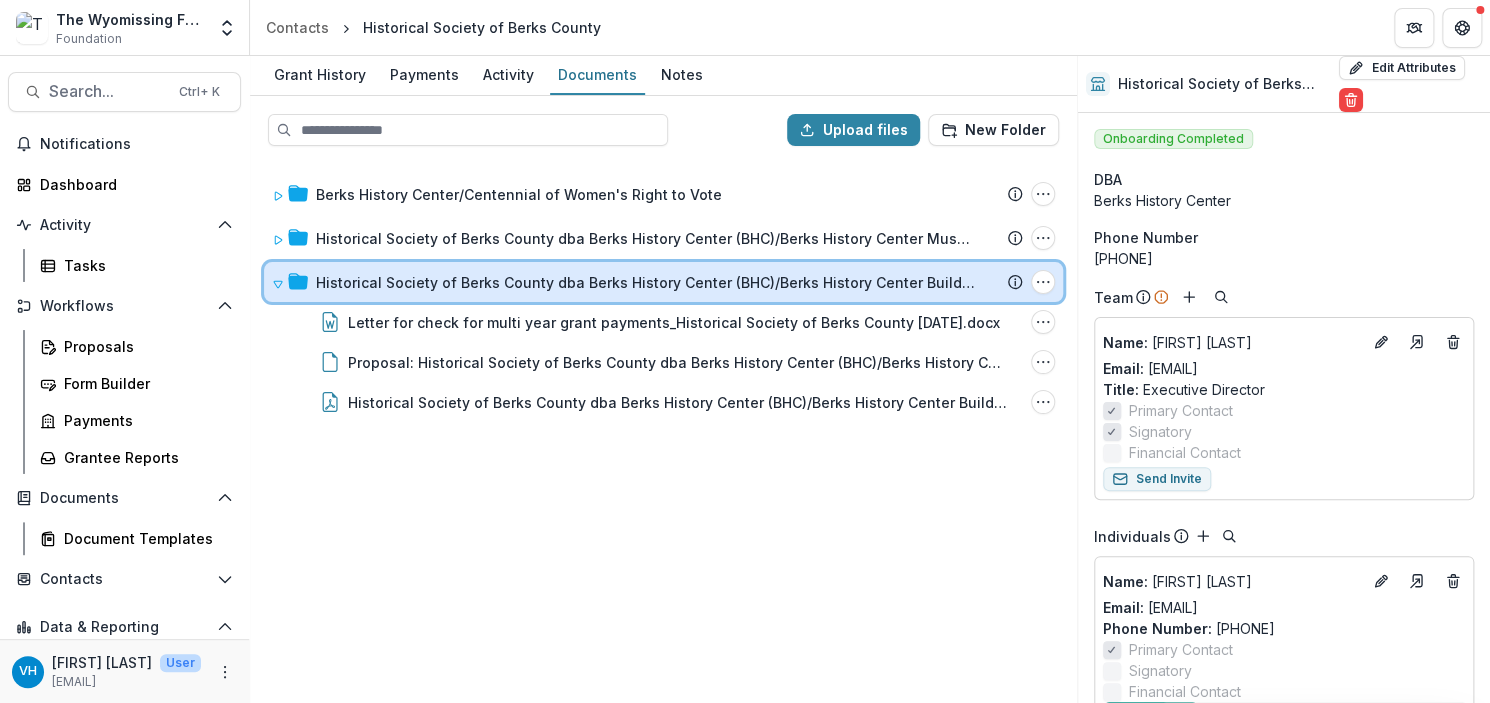 click 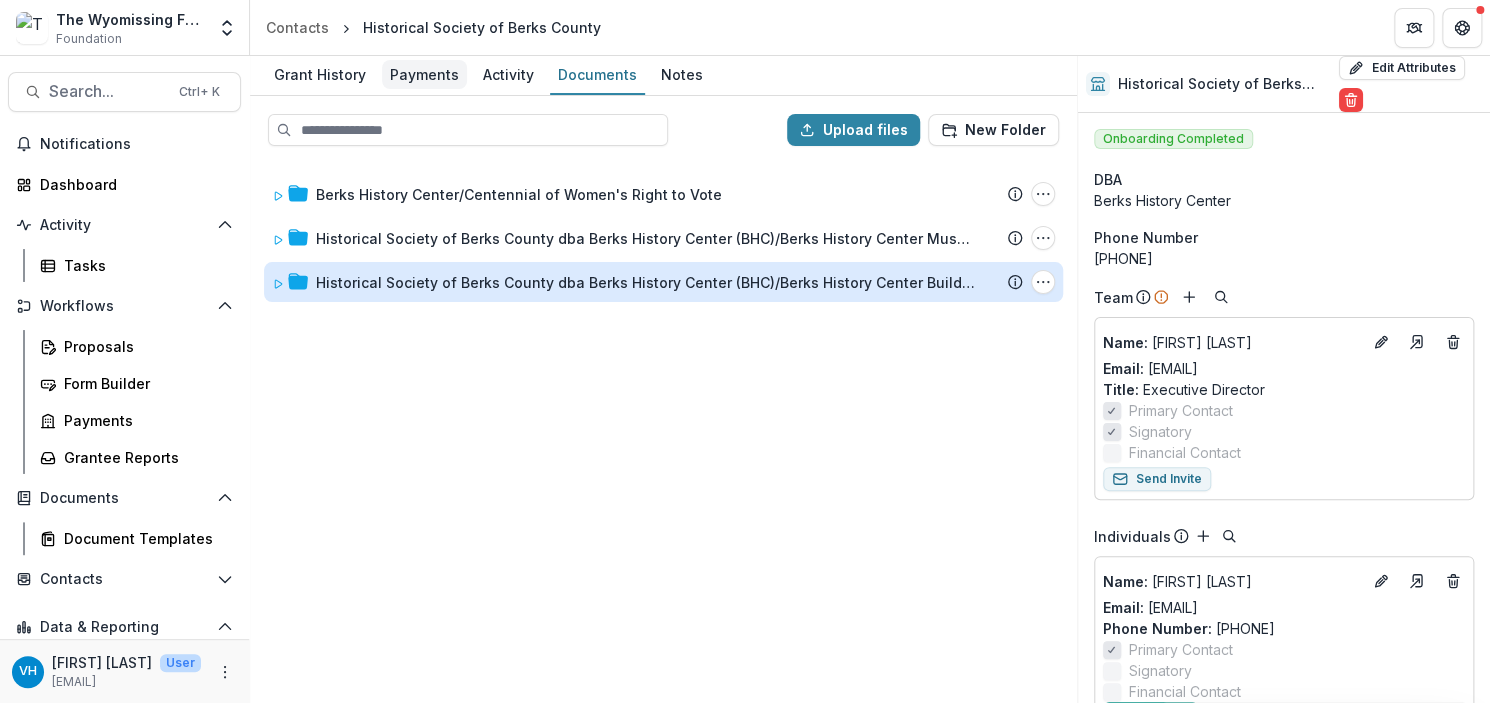 click on "Payments" at bounding box center (424, 74) 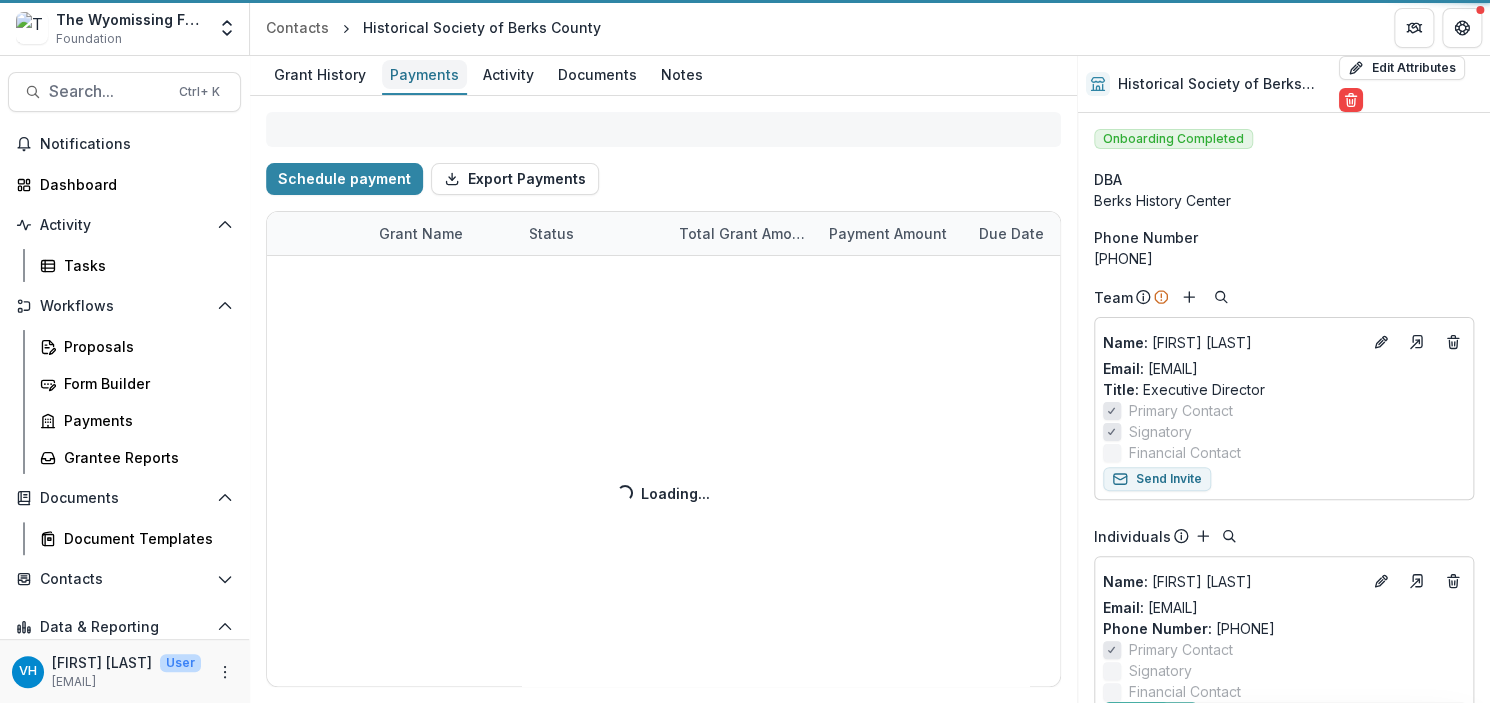 select on "****" 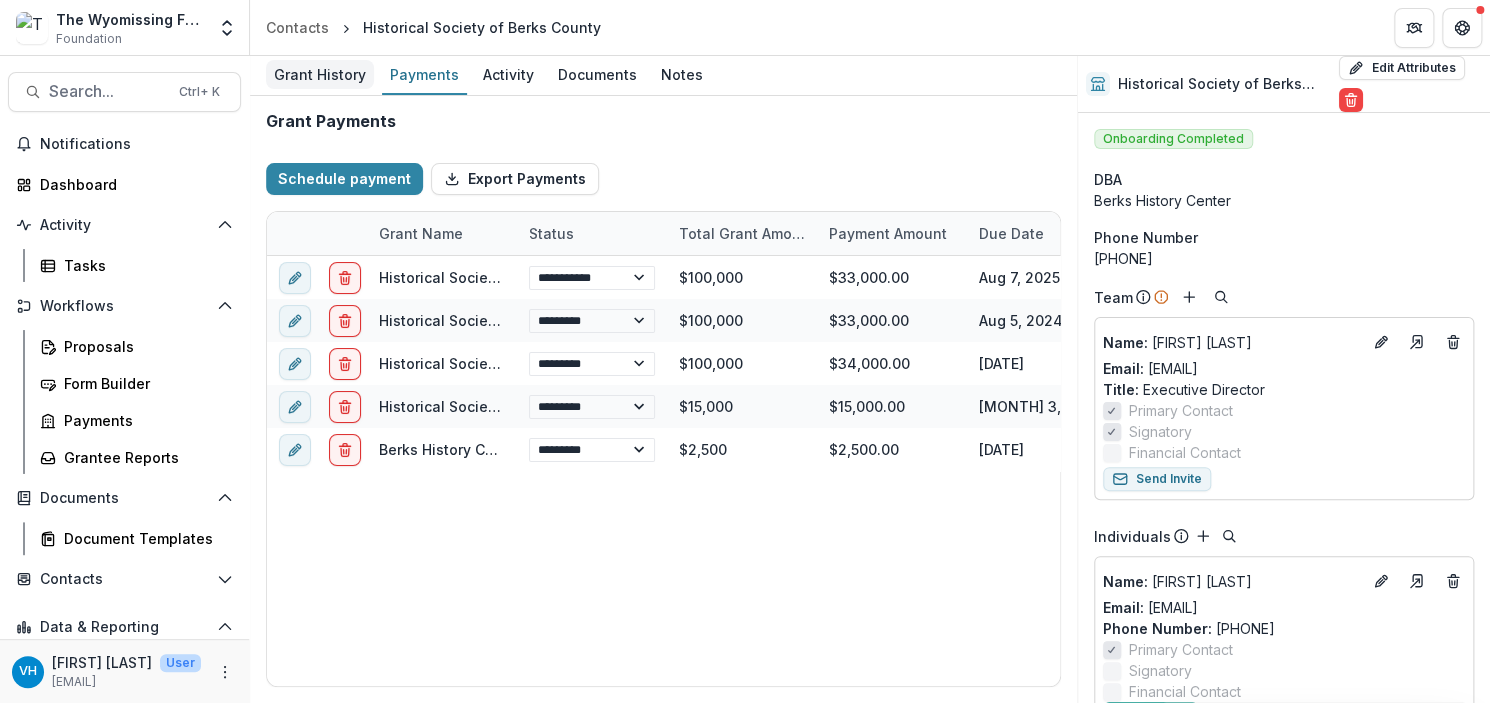 click on "Grant History" at bounding box center (320, 74) 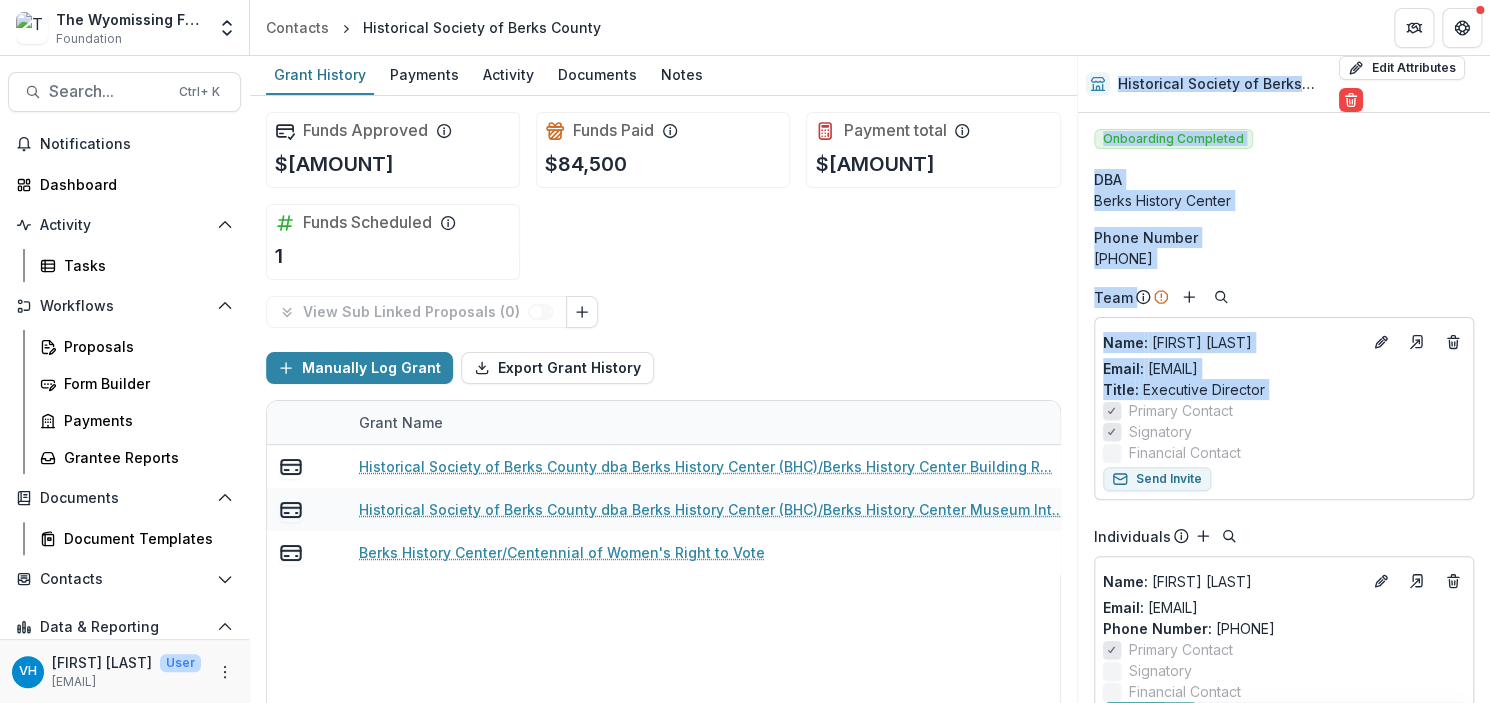 drag, startPoint x: 596, startPoint y: 416, endPoint x: 1203, endPoint y: 419, distance: 607.0074 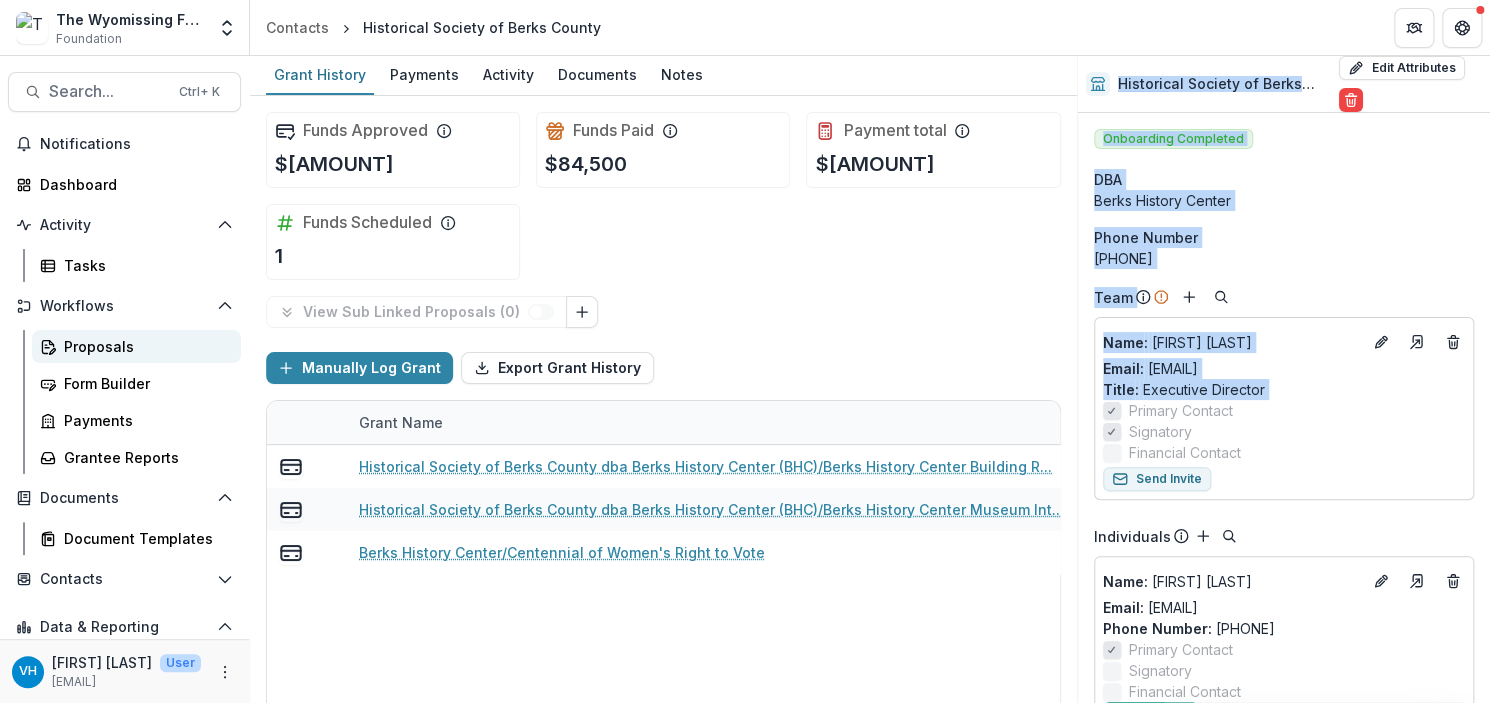 click on "Proposals" at bounding box center [144, 346] 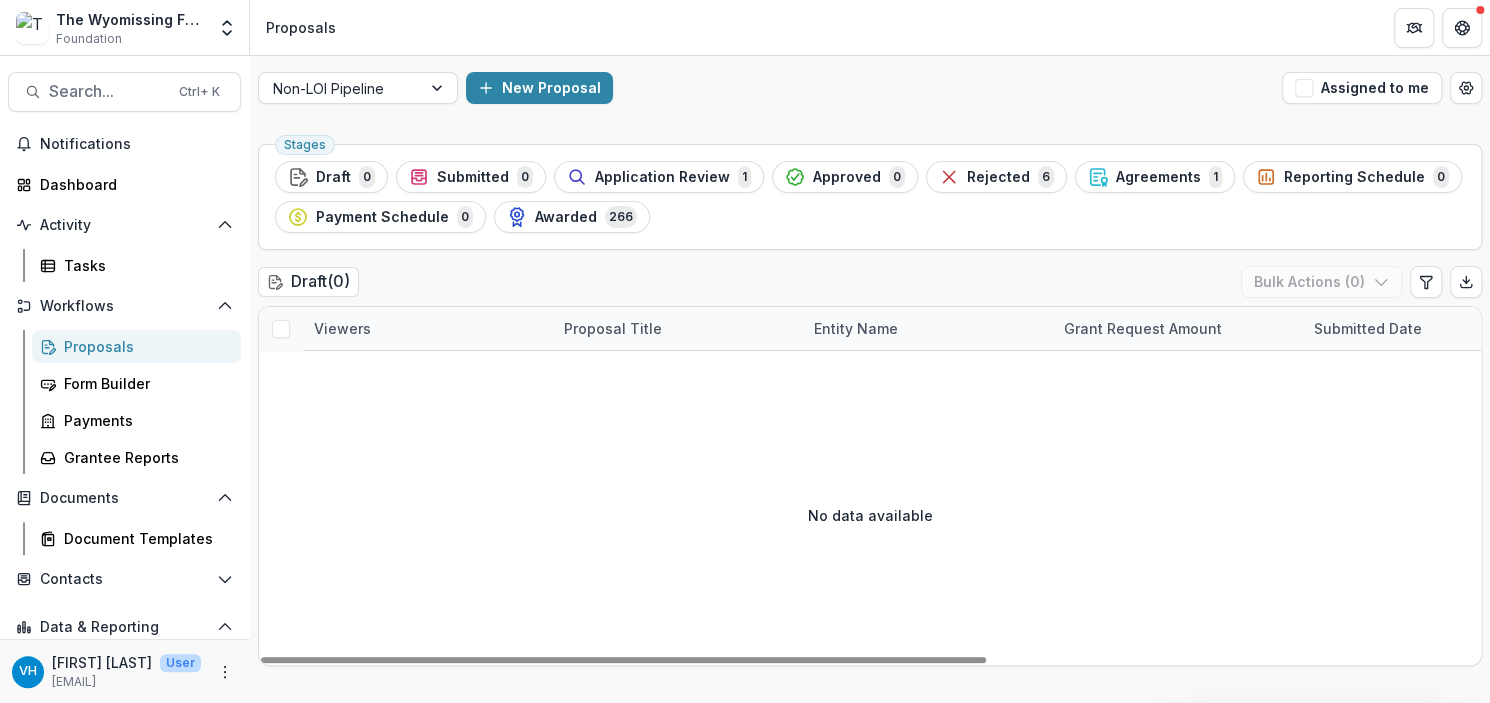 click on "No data available" at bounding box center [870, 515] 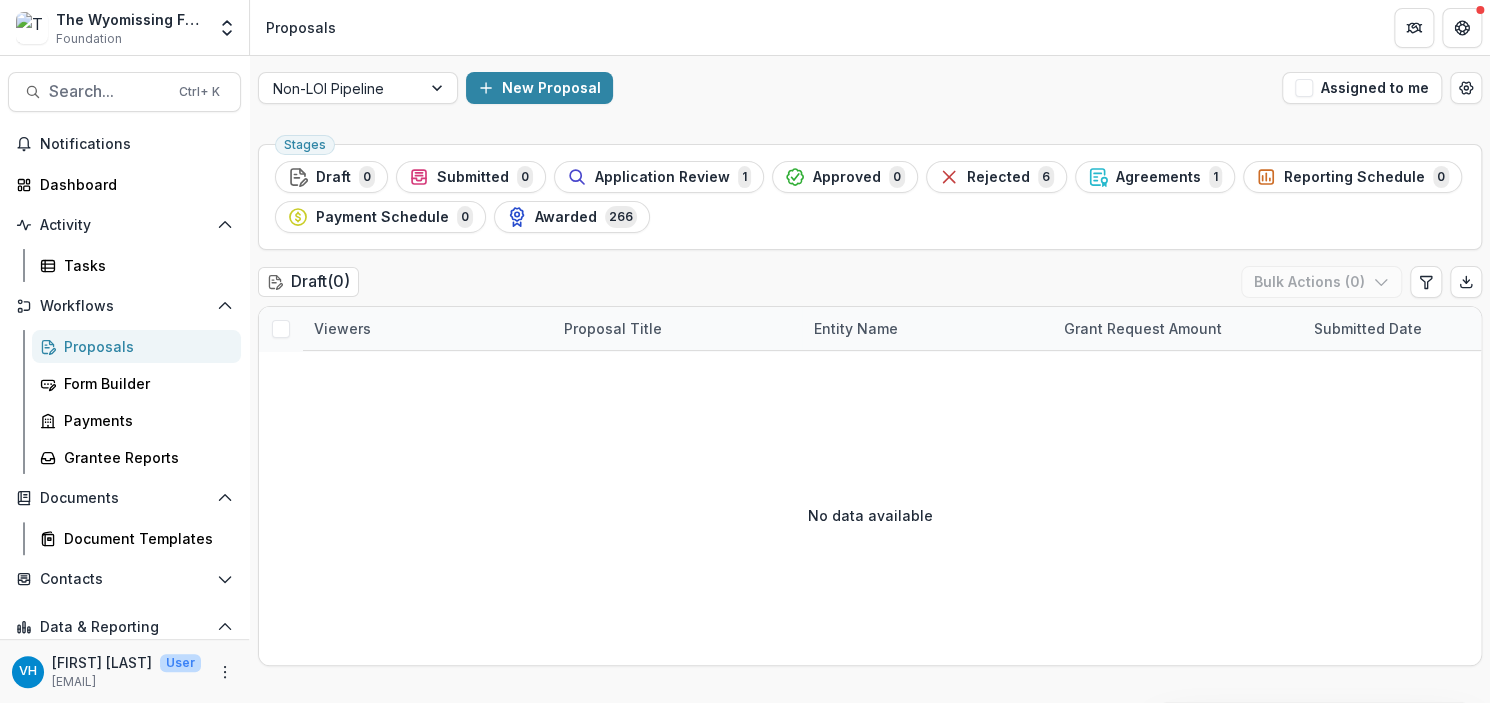click on "Proposals" at bounding box center (870, 27) 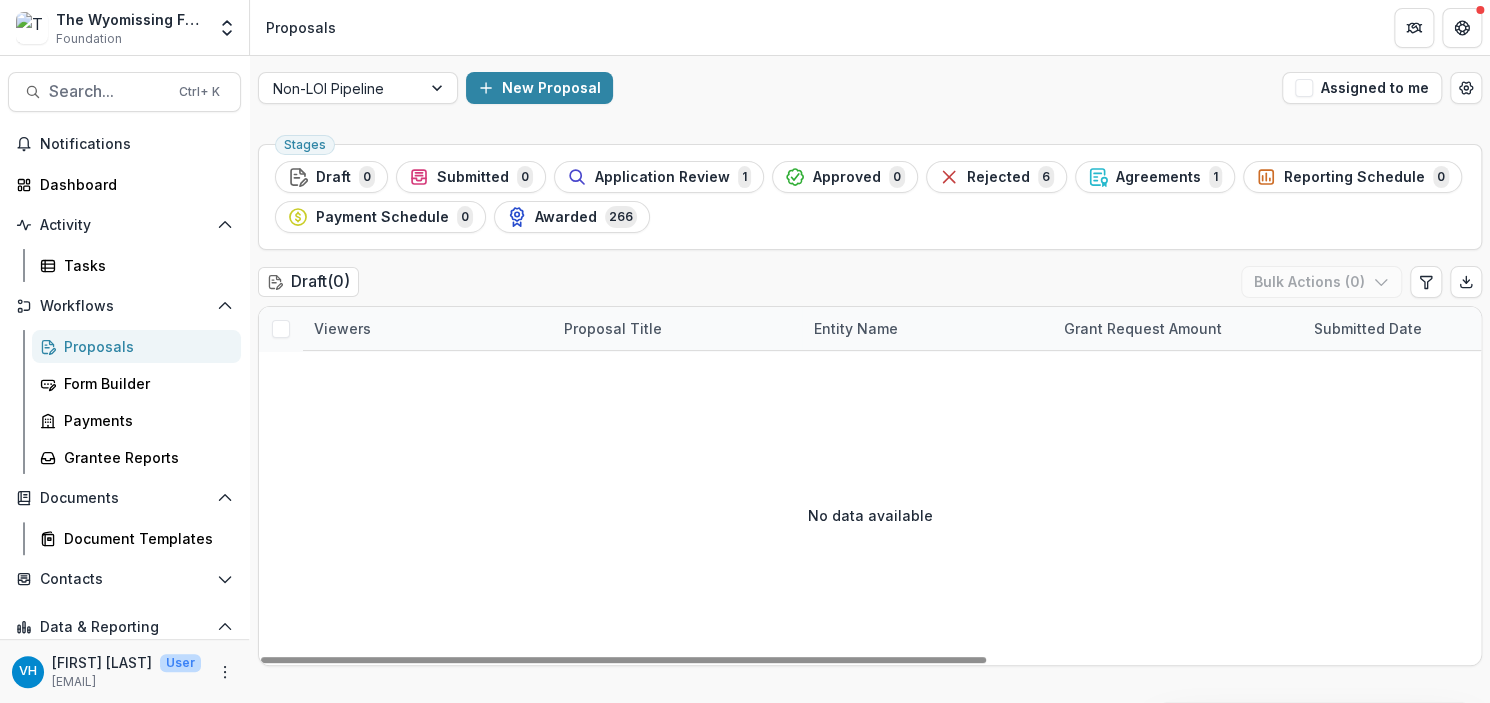 click on "Proposals" at bounding box center (144, 346) 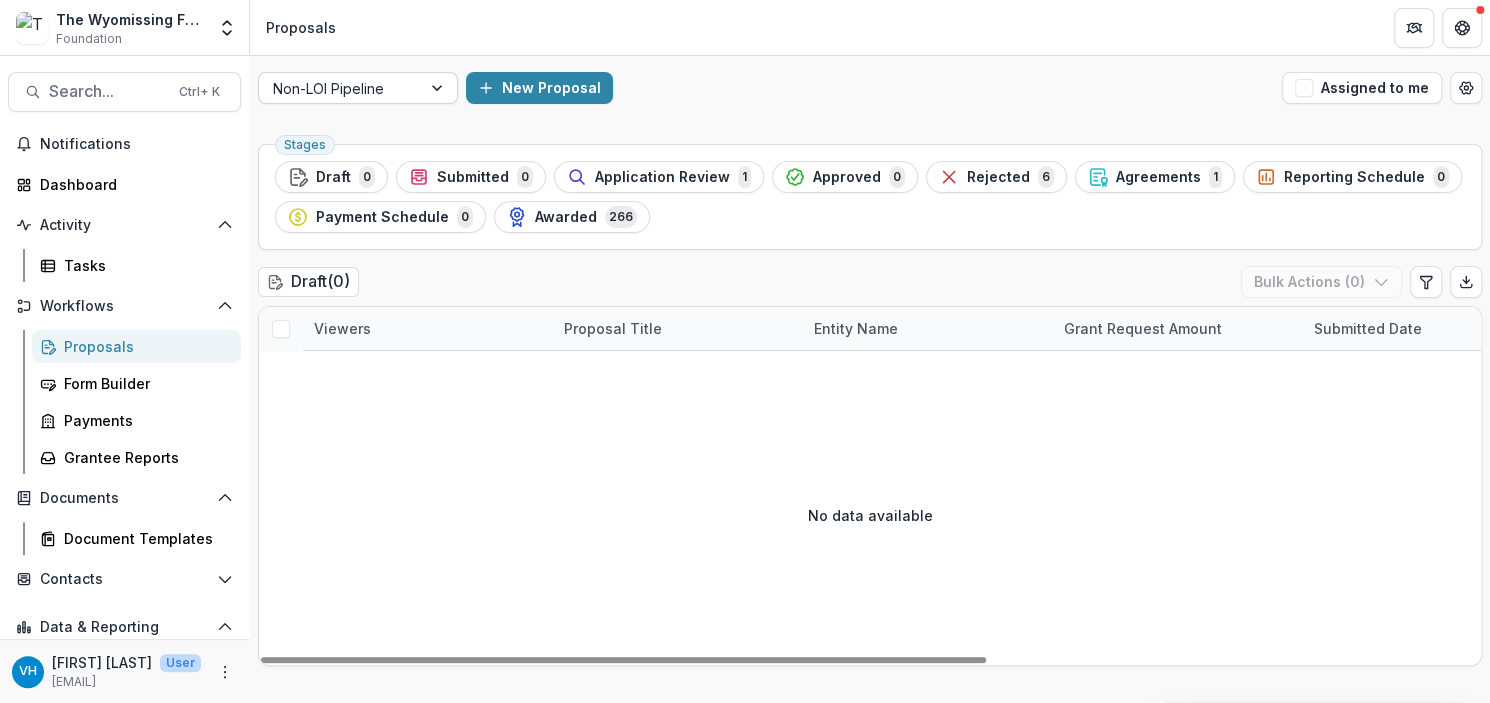 click at bounding box center (439, 88) 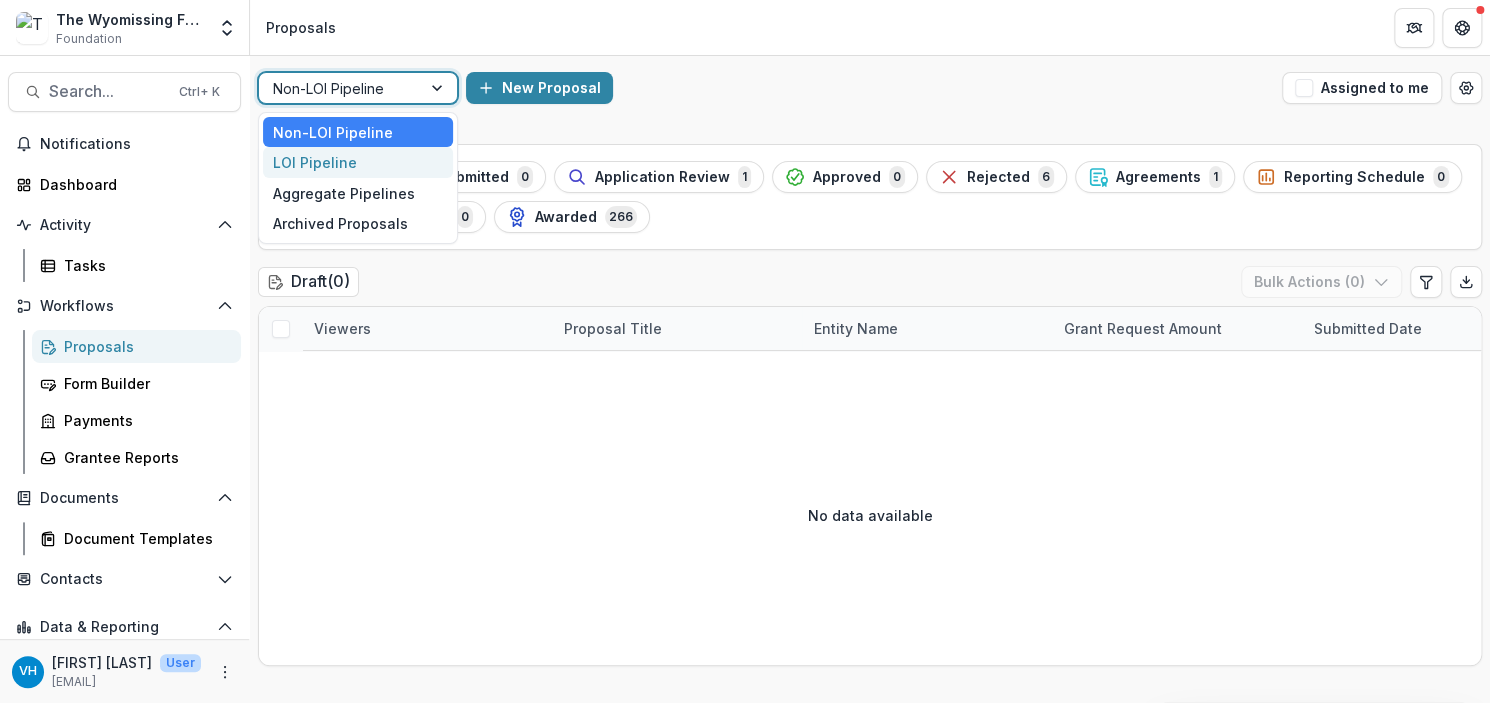 click on "LOI Pipeline" at bounding box center (358, 162) 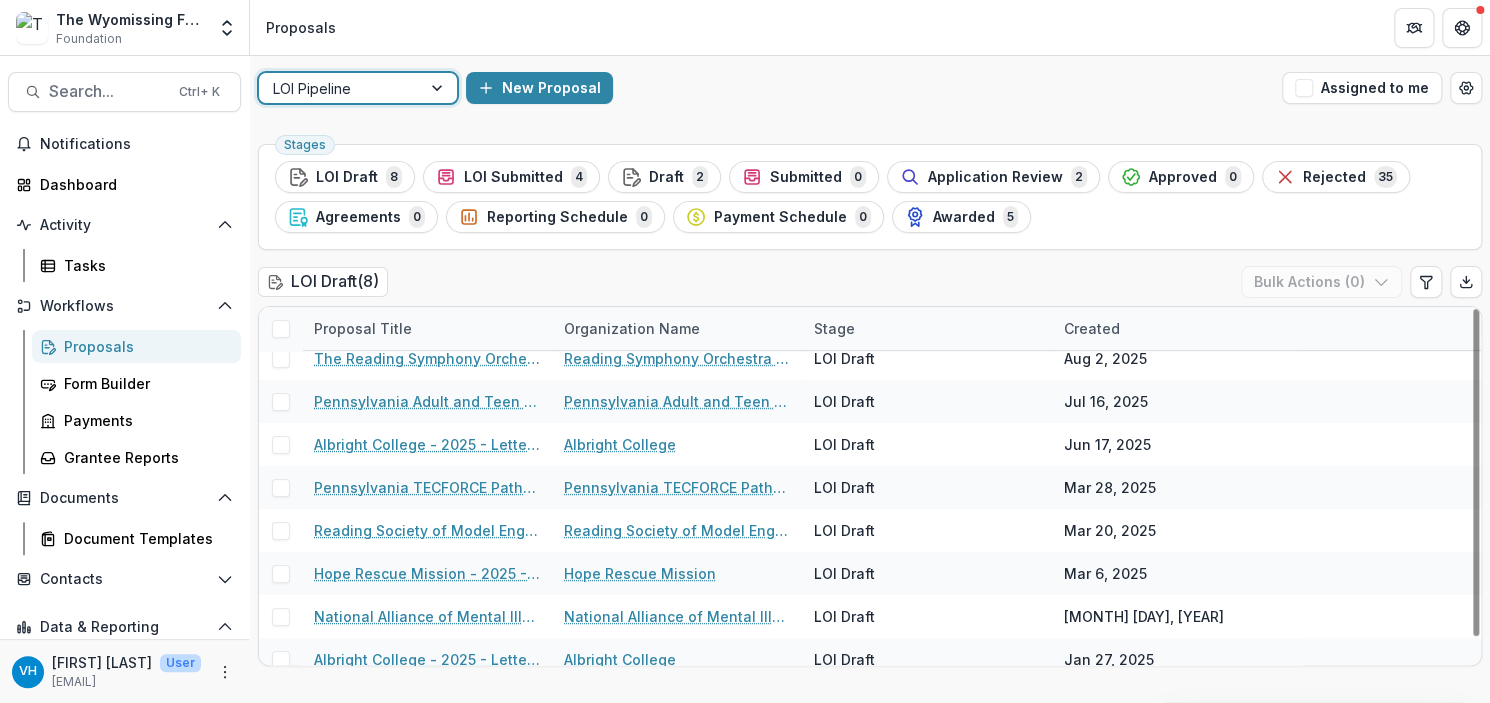 scroll, scrollTop: 0, scrollLeft: 0, axis: both 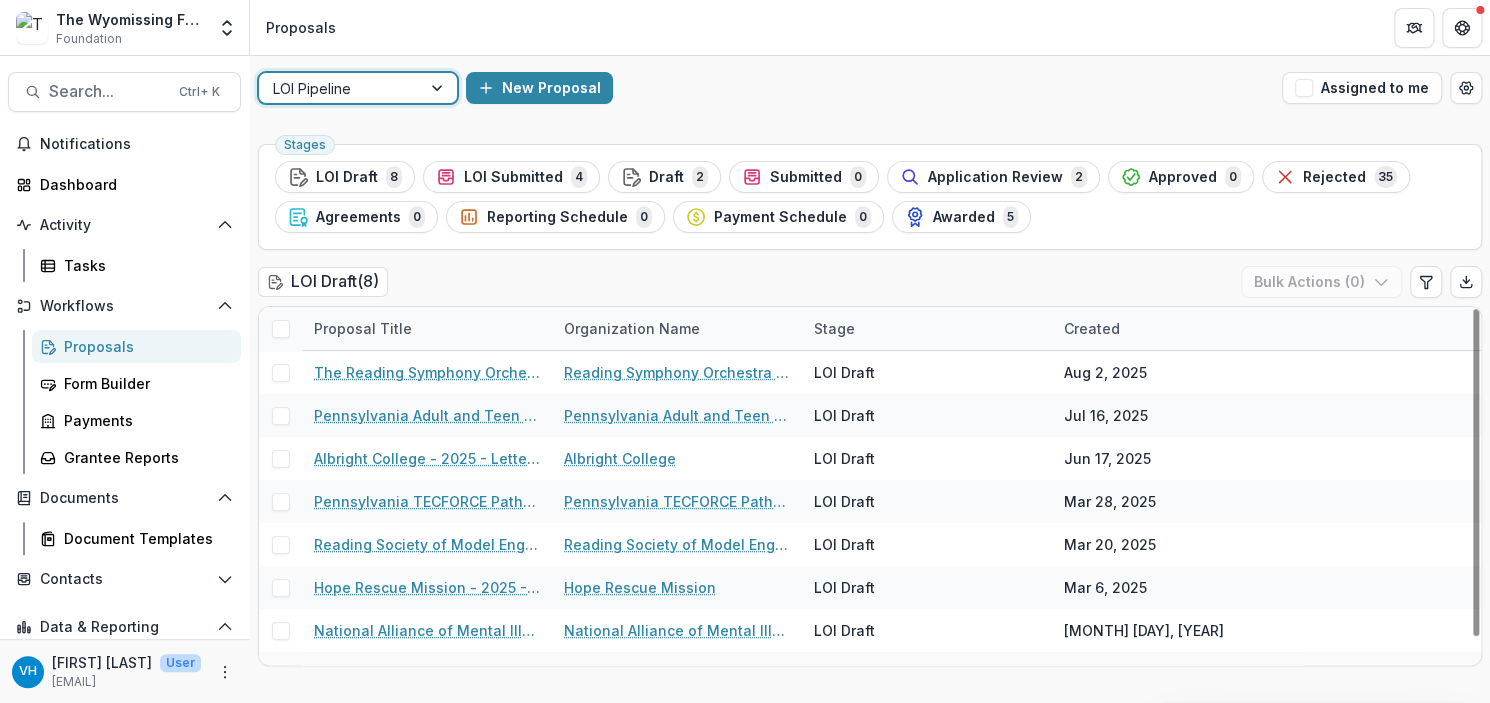 click at bounding box center (340, 88) 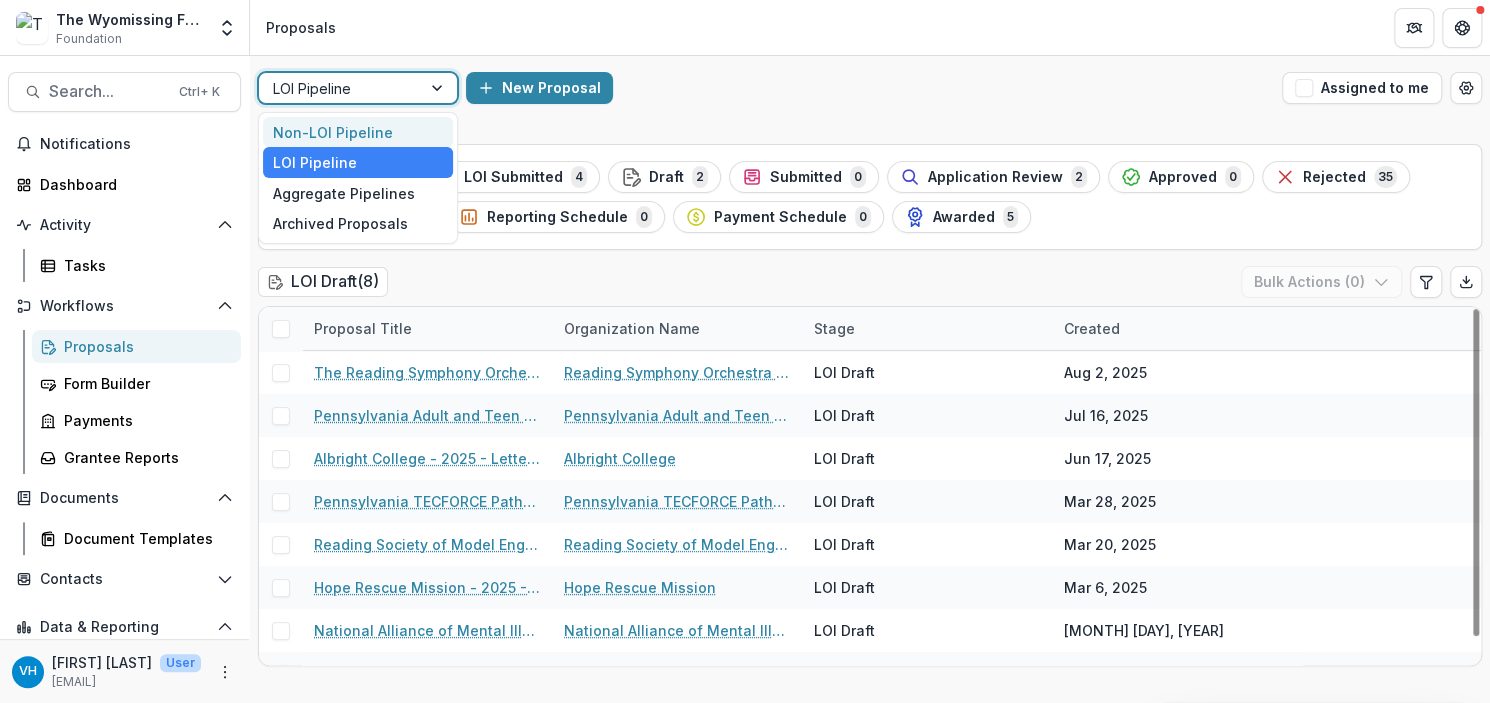 click on "Non-LOI Pipeline" at bounding box center (358, 132) 